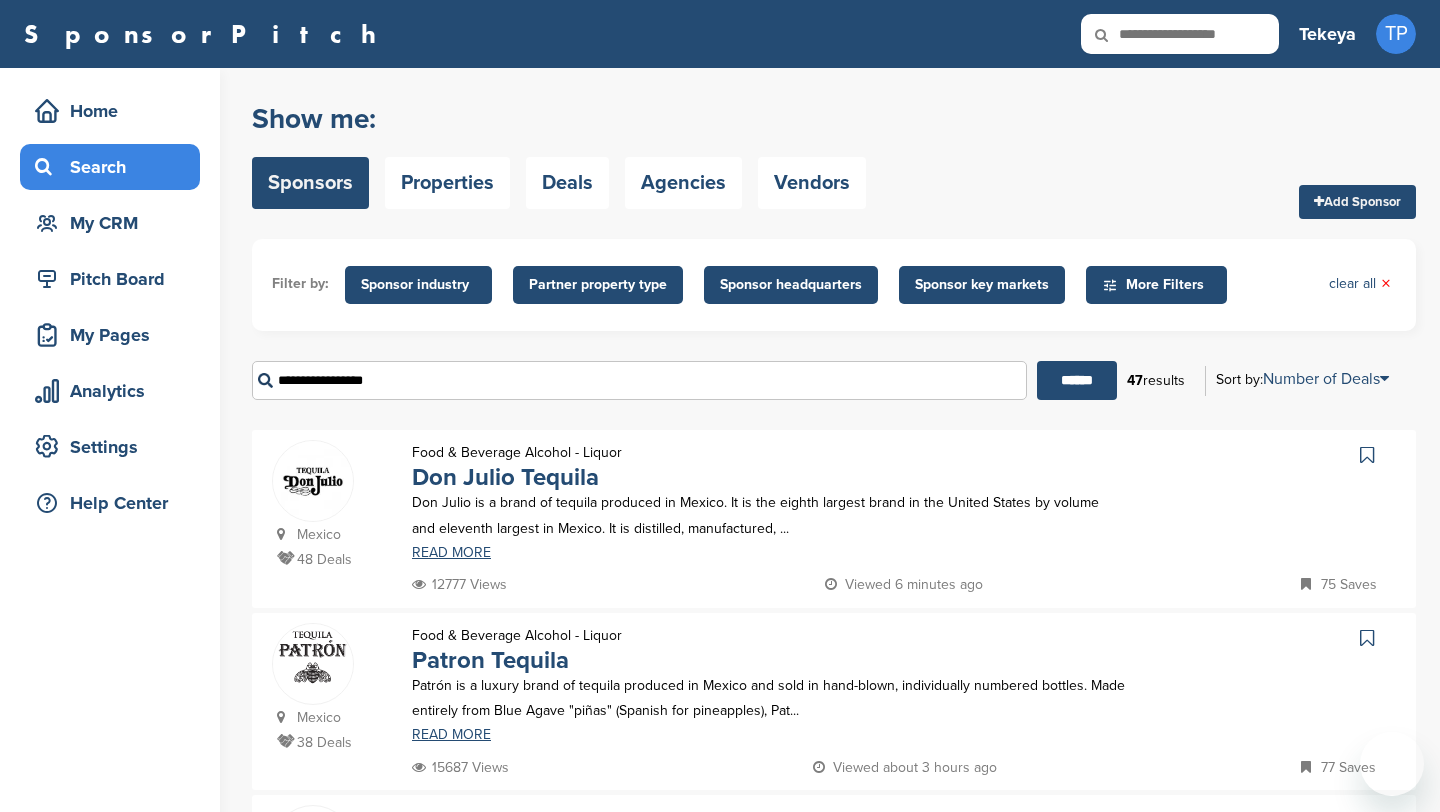 scroll, scrollTop: 0, scrollLeft: 0, axis: both 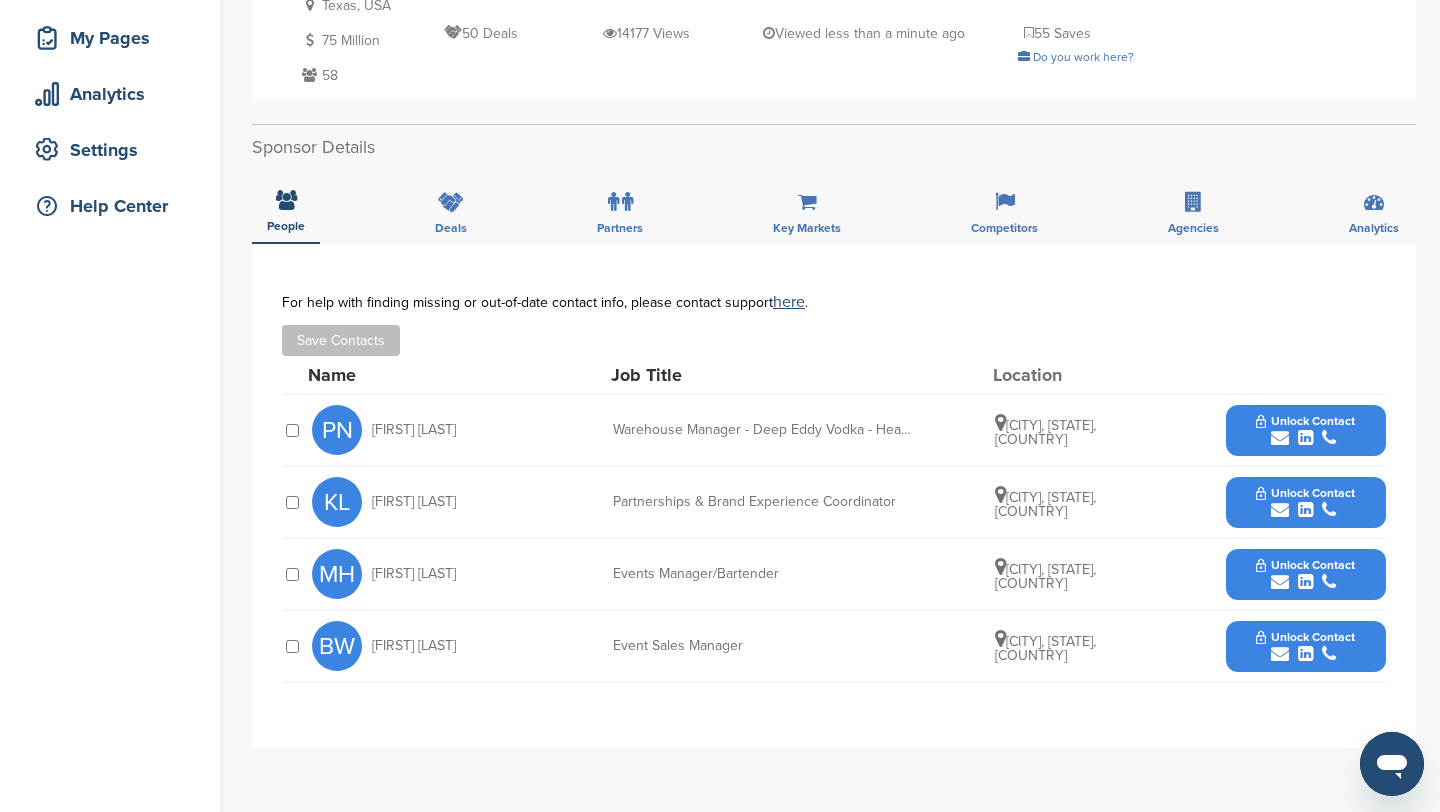 drag, startPoint x: 512, startPoint y: 498, endPoint x: 367, endPoint y: 490, distance: 145.22052 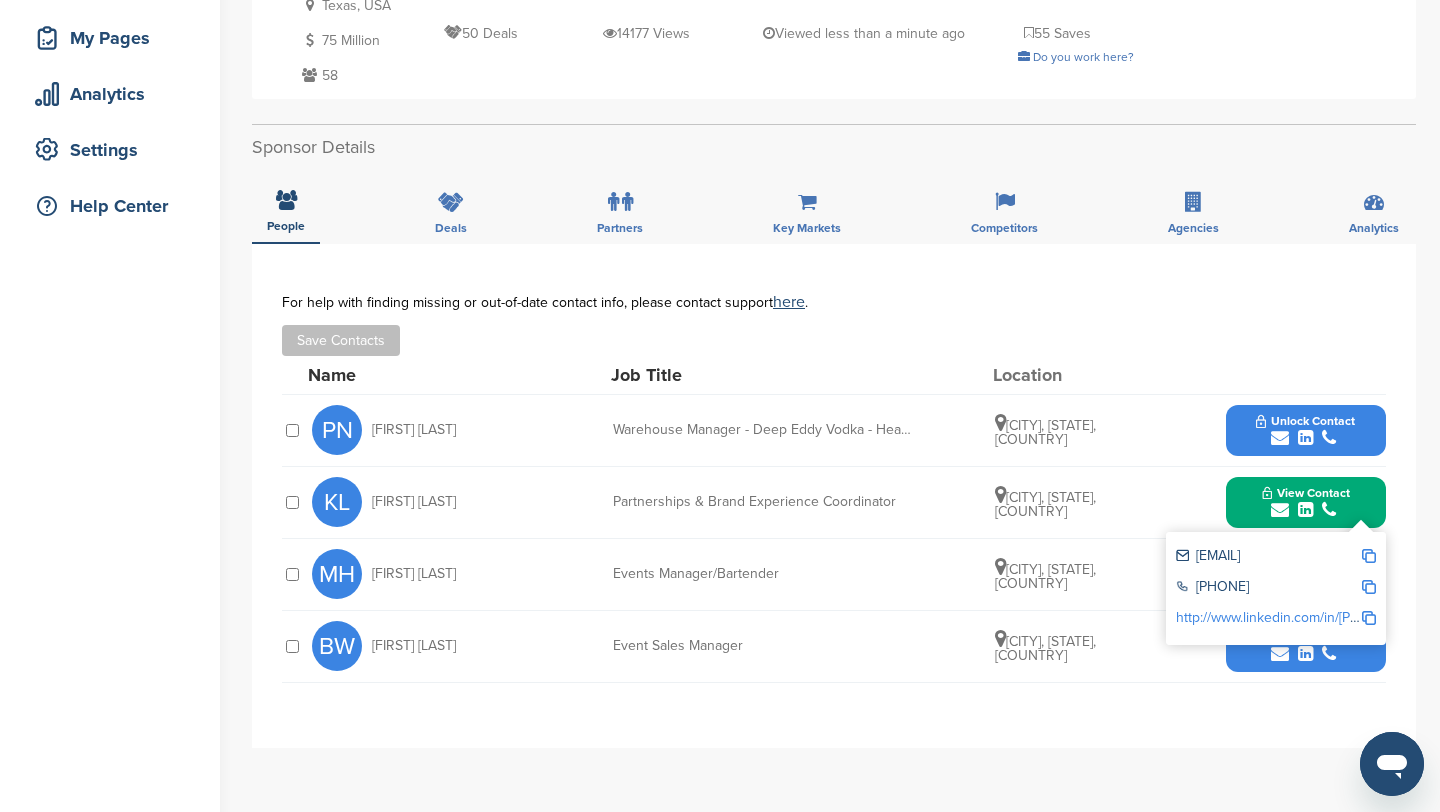 click at bounding box center [1369, 556] 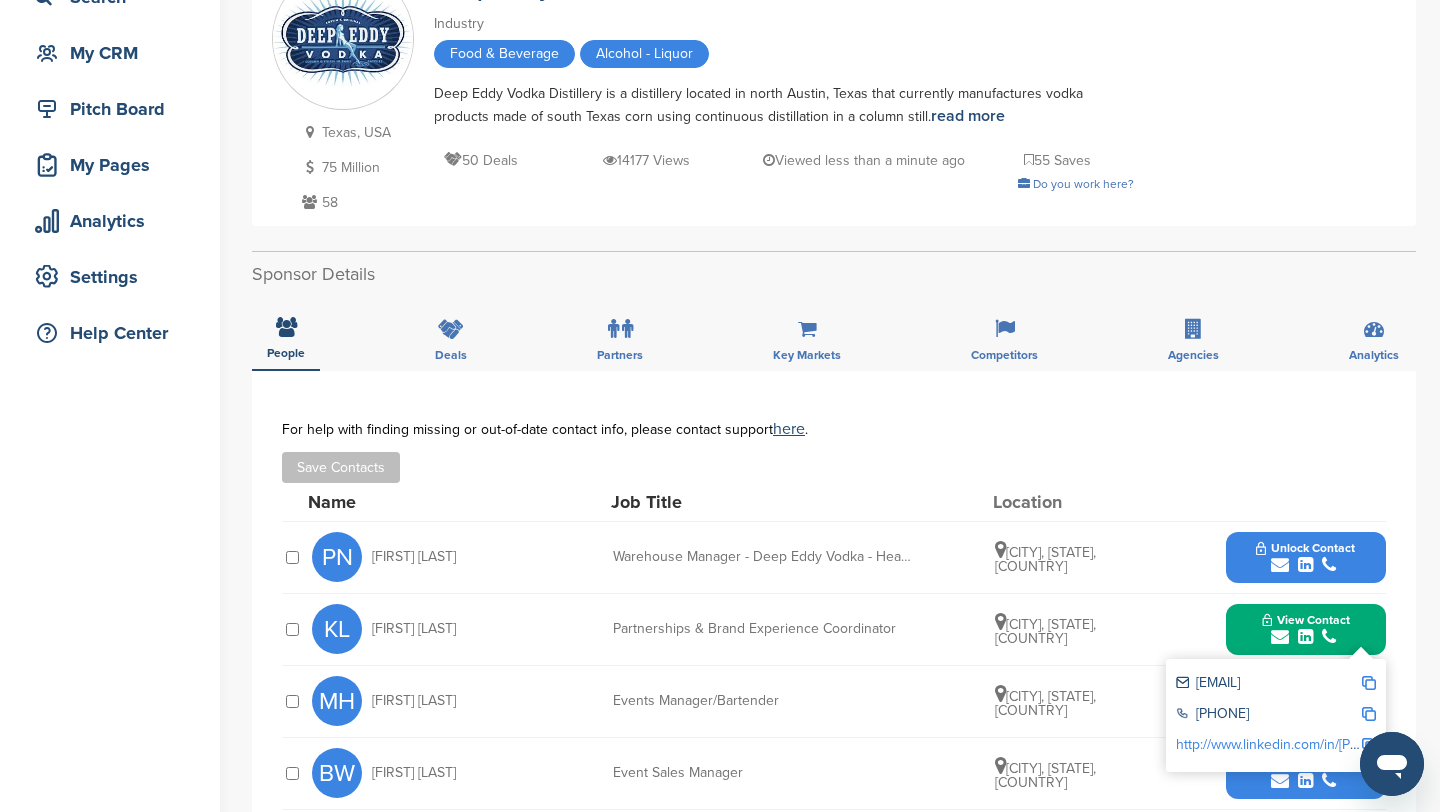 scroll, scrollTop: 167, scrollLeft: 0, axis: vertical 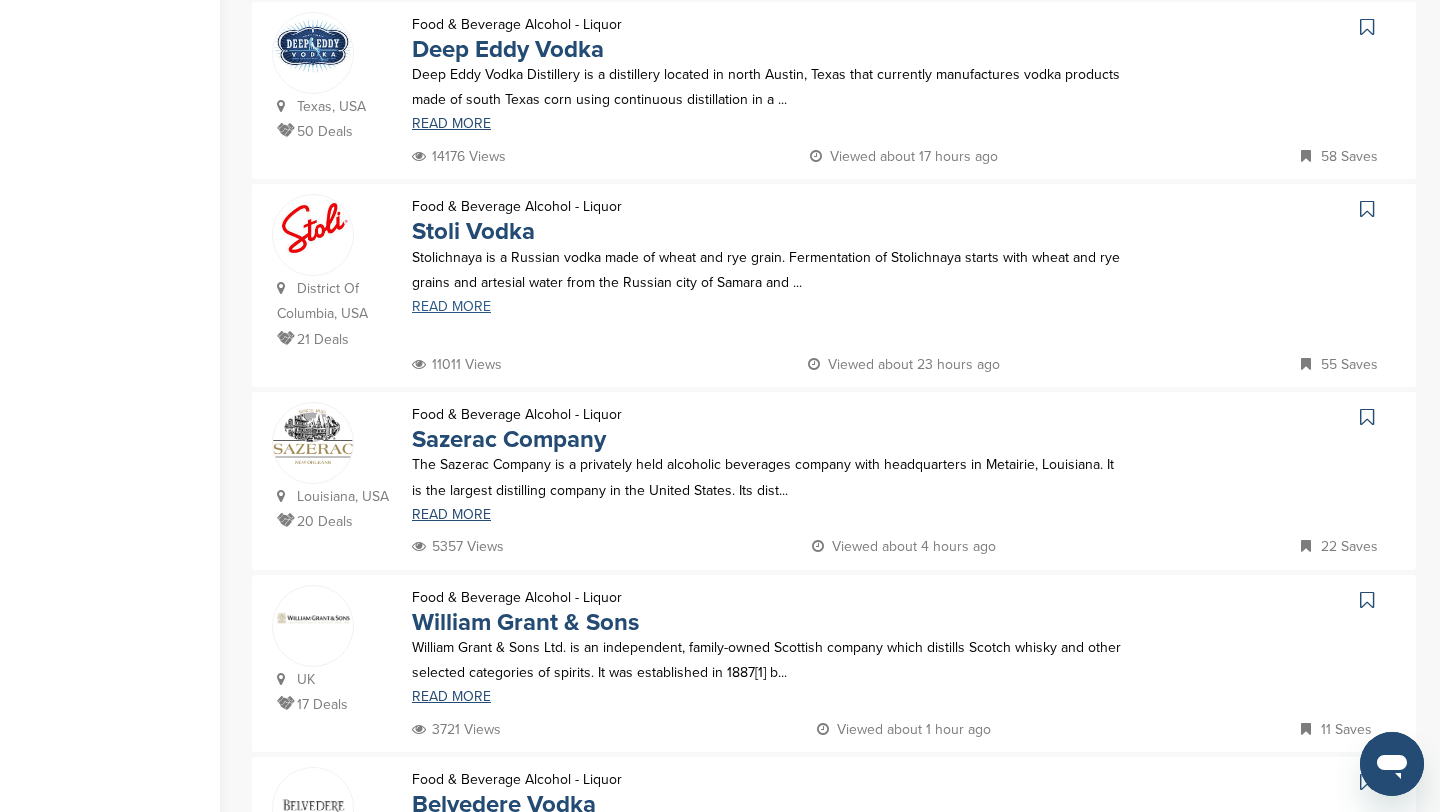 click on "READ MORE" at bounding box center [768, 307] 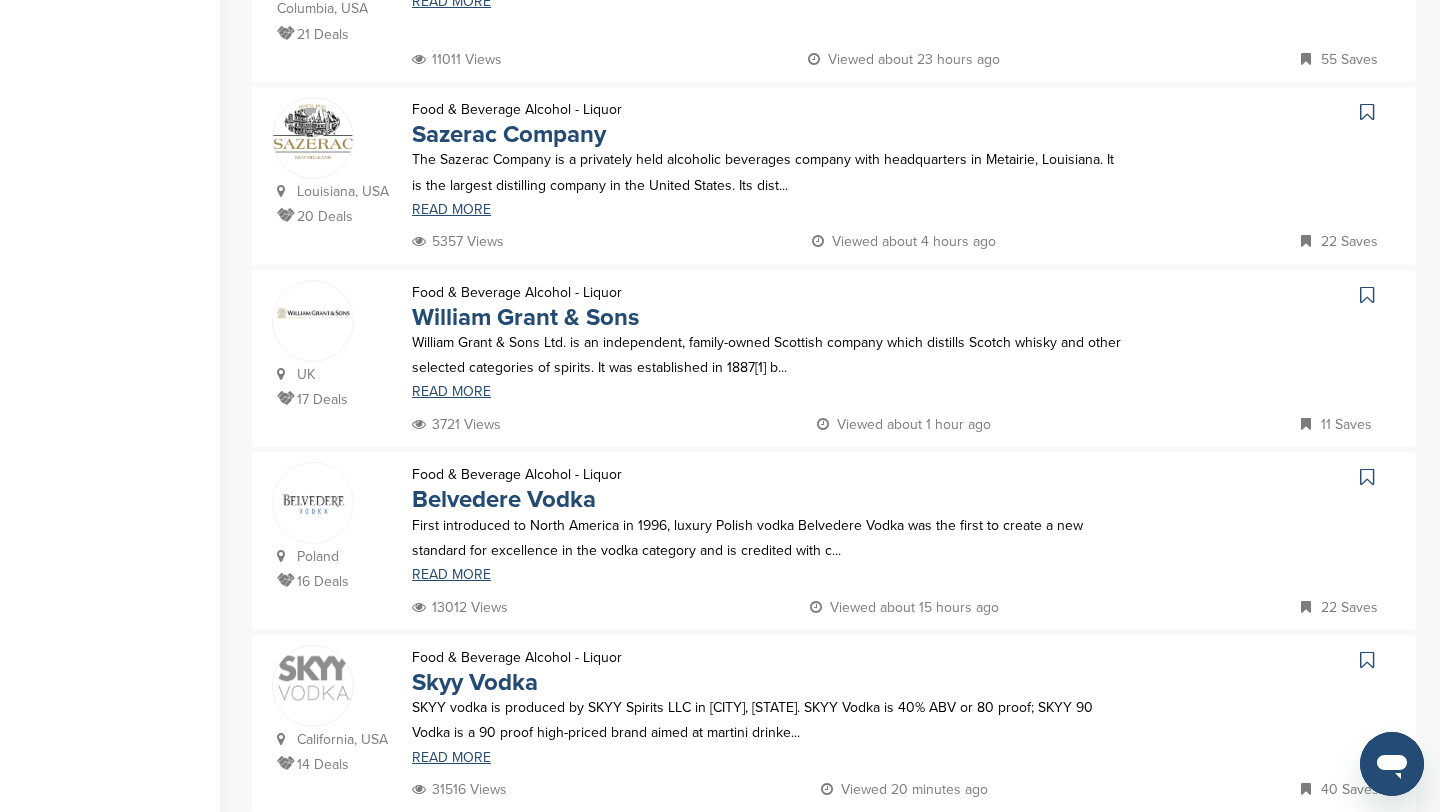 scroll, scrollTop: 961, scrollLeft: 0, axis: vertical 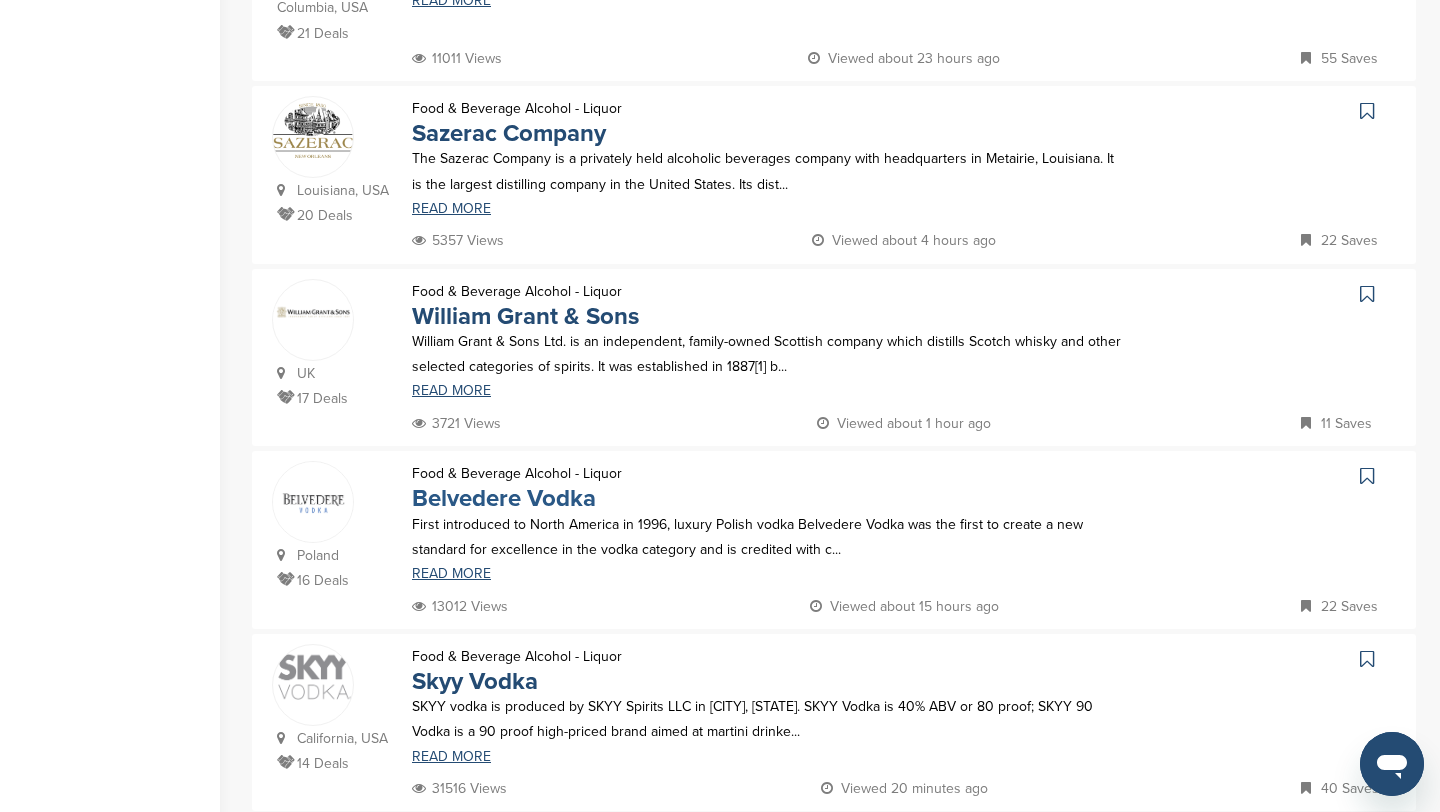 click on "Belvedere Vodka" at bounding box center [504, 498] 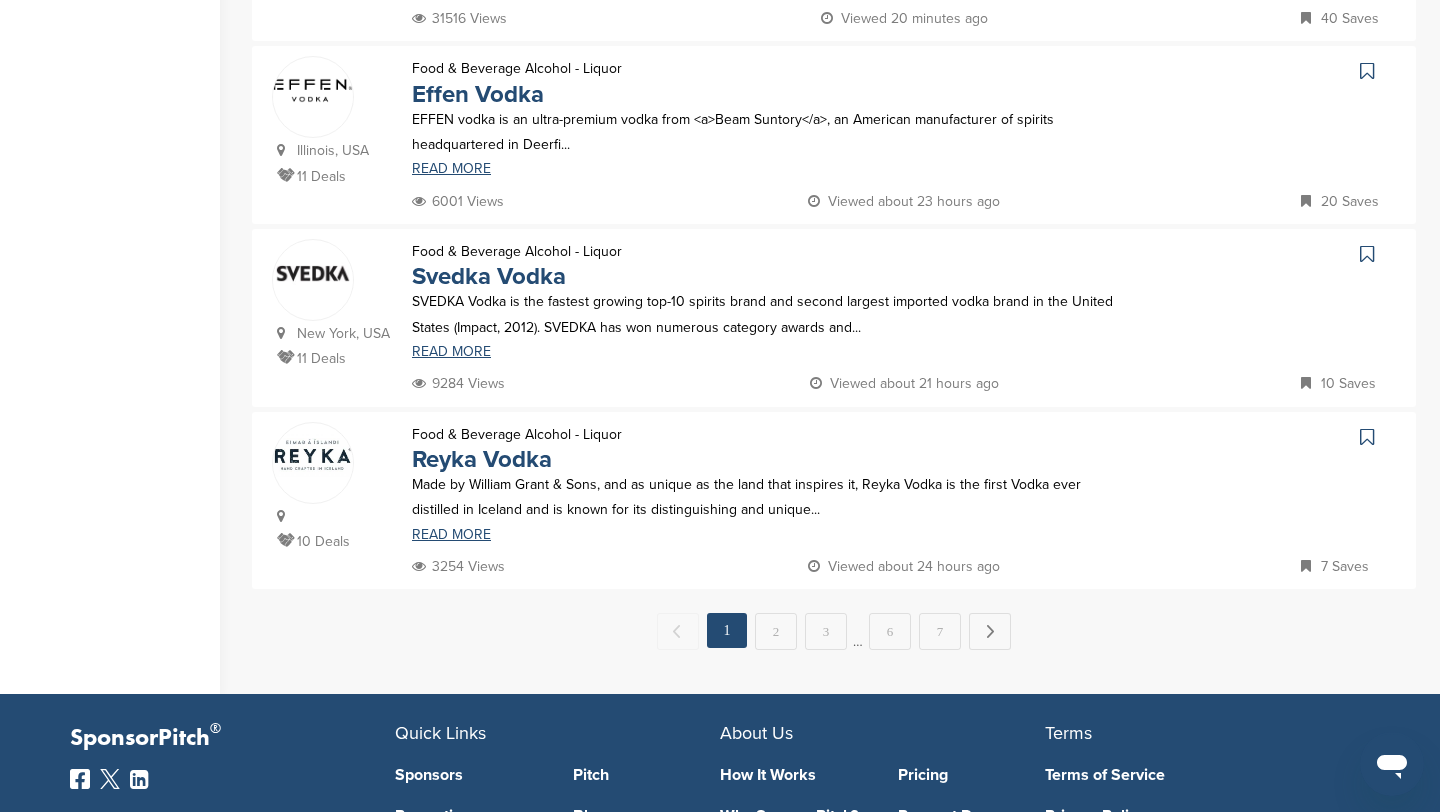 scroll, scrollTop: 1737, scrollLeft: 0, axis: vertical 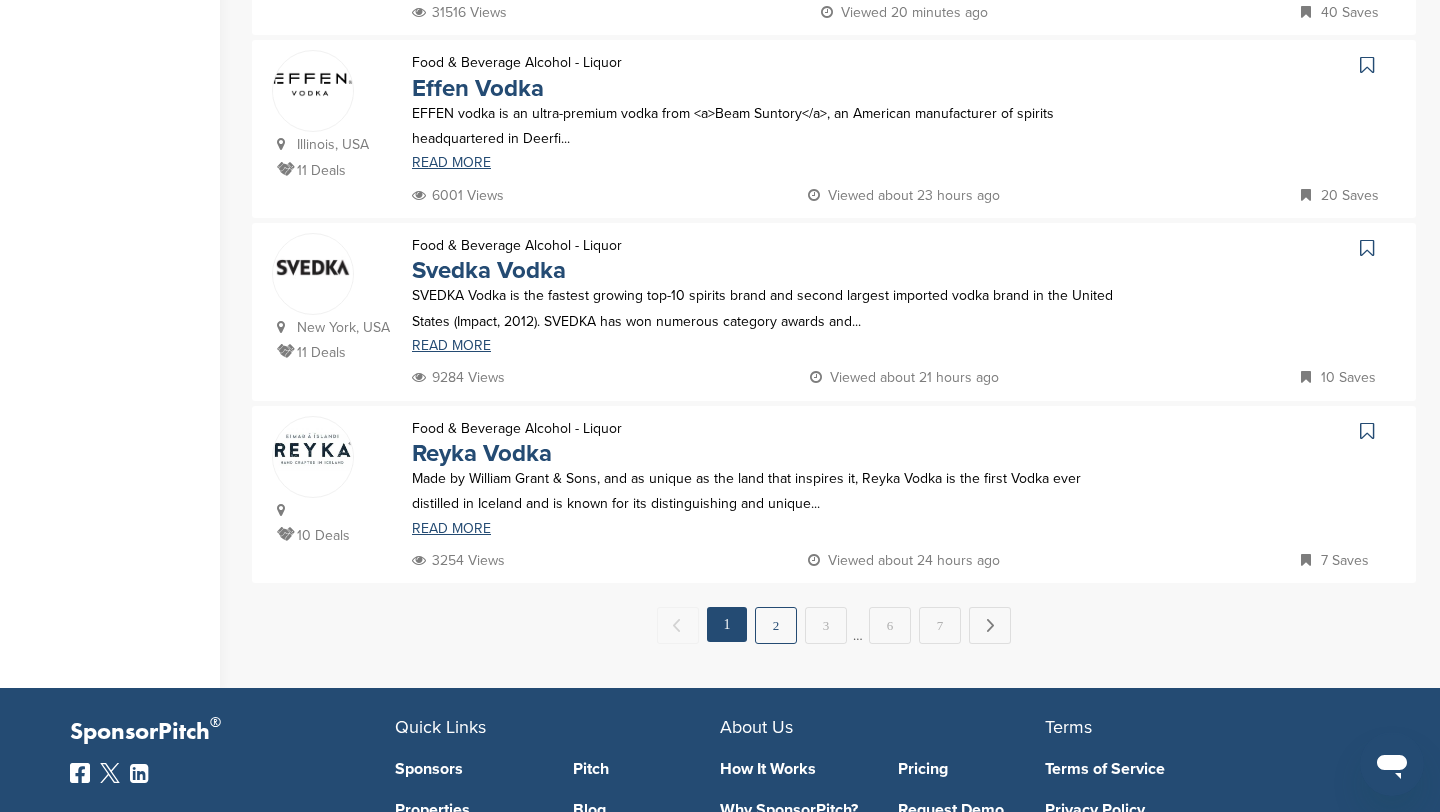 click on "2" at bounding box center [776, 625] 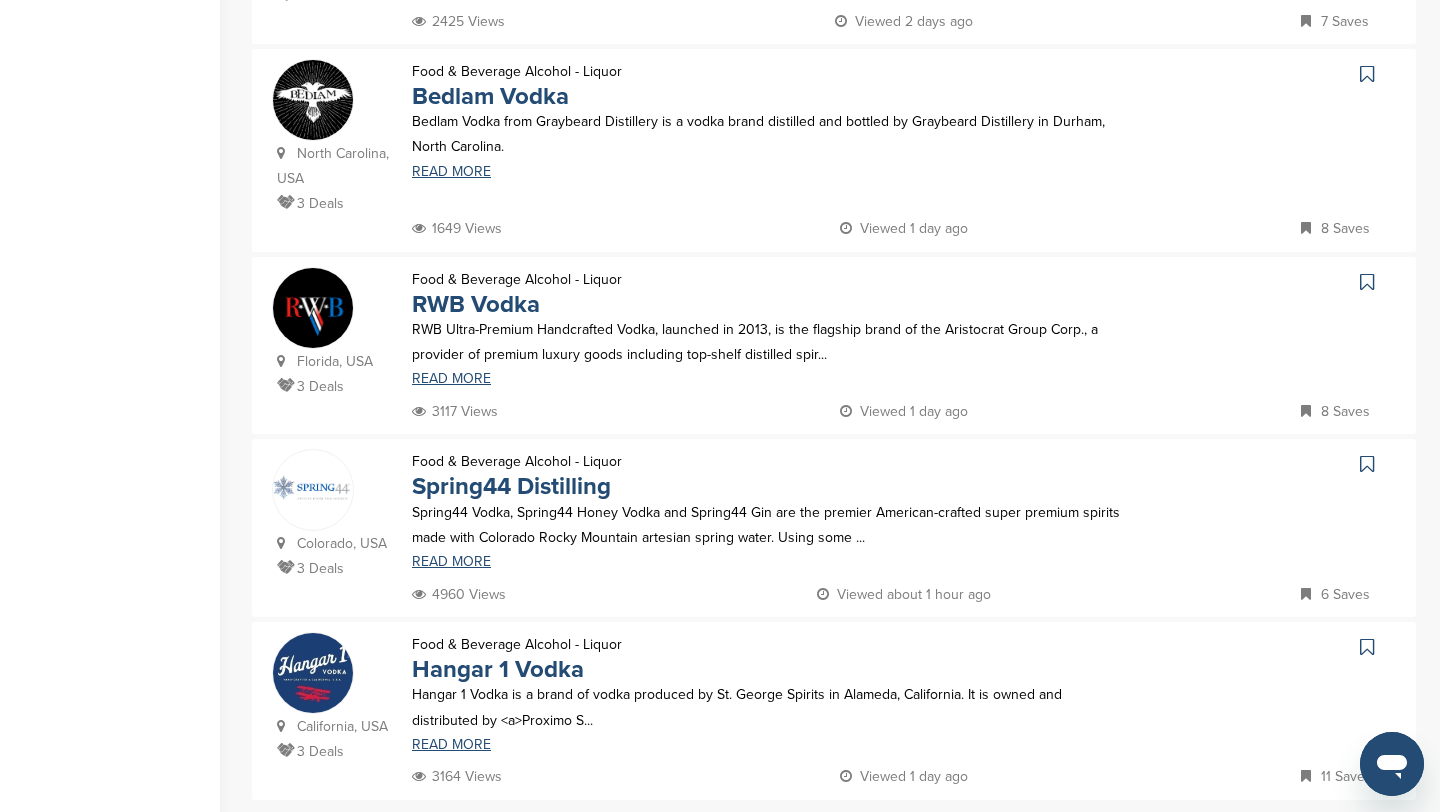 scroll, scrollTop: 1742, scrollLeft: 0, axis: vertical 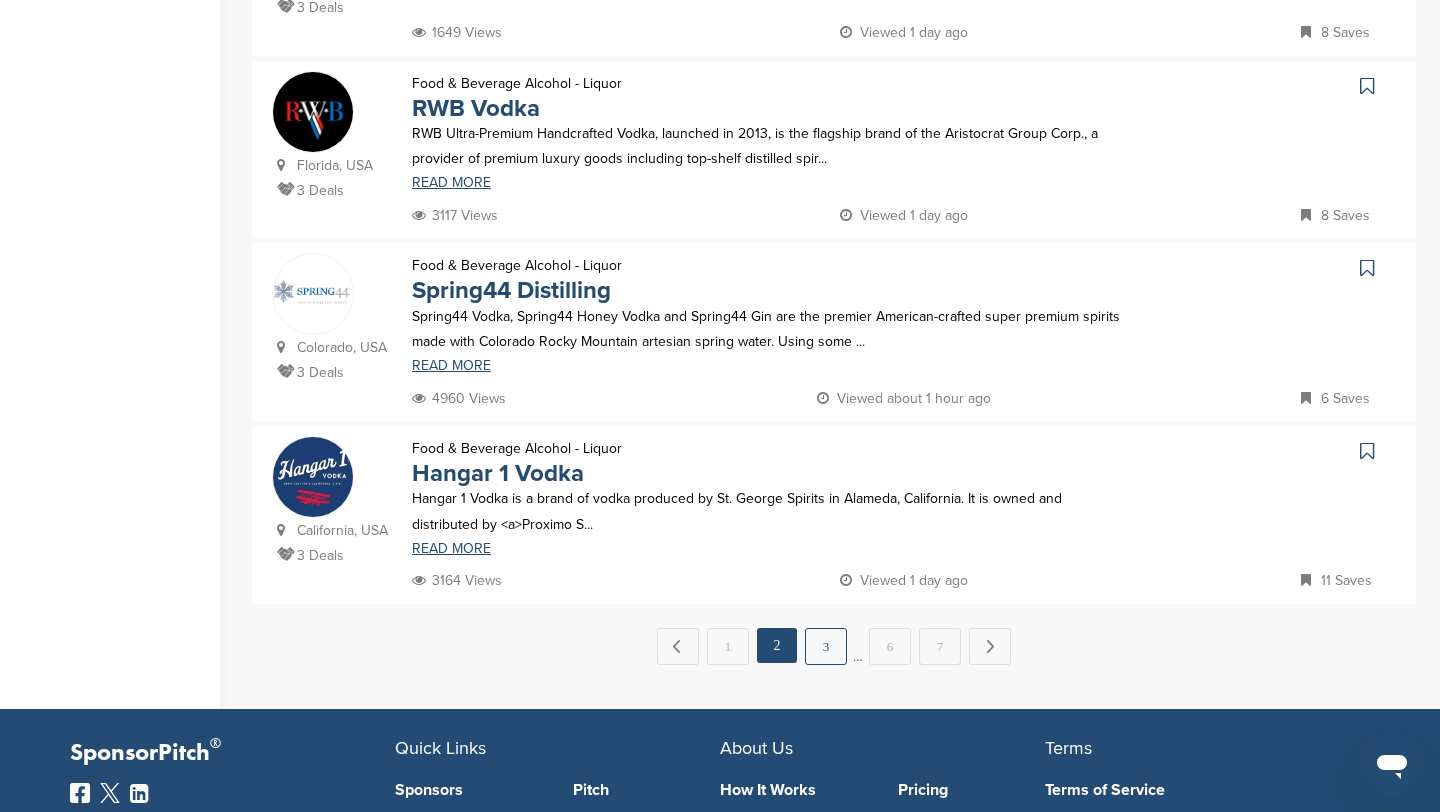 click on "3" at bounding box center (826, 646) 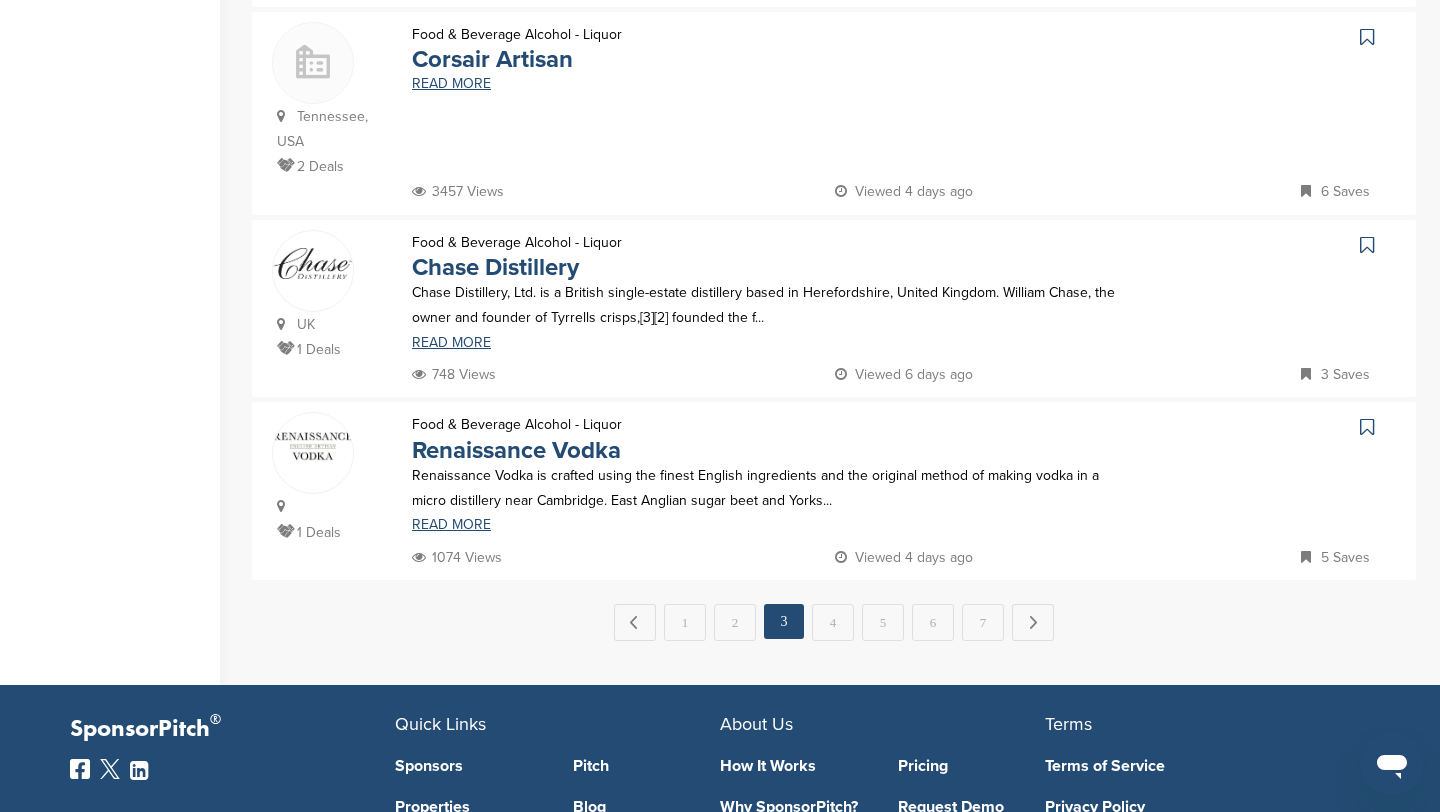 scroll, scrollTop: 1819, scrollLeft: 0, axis: vertical 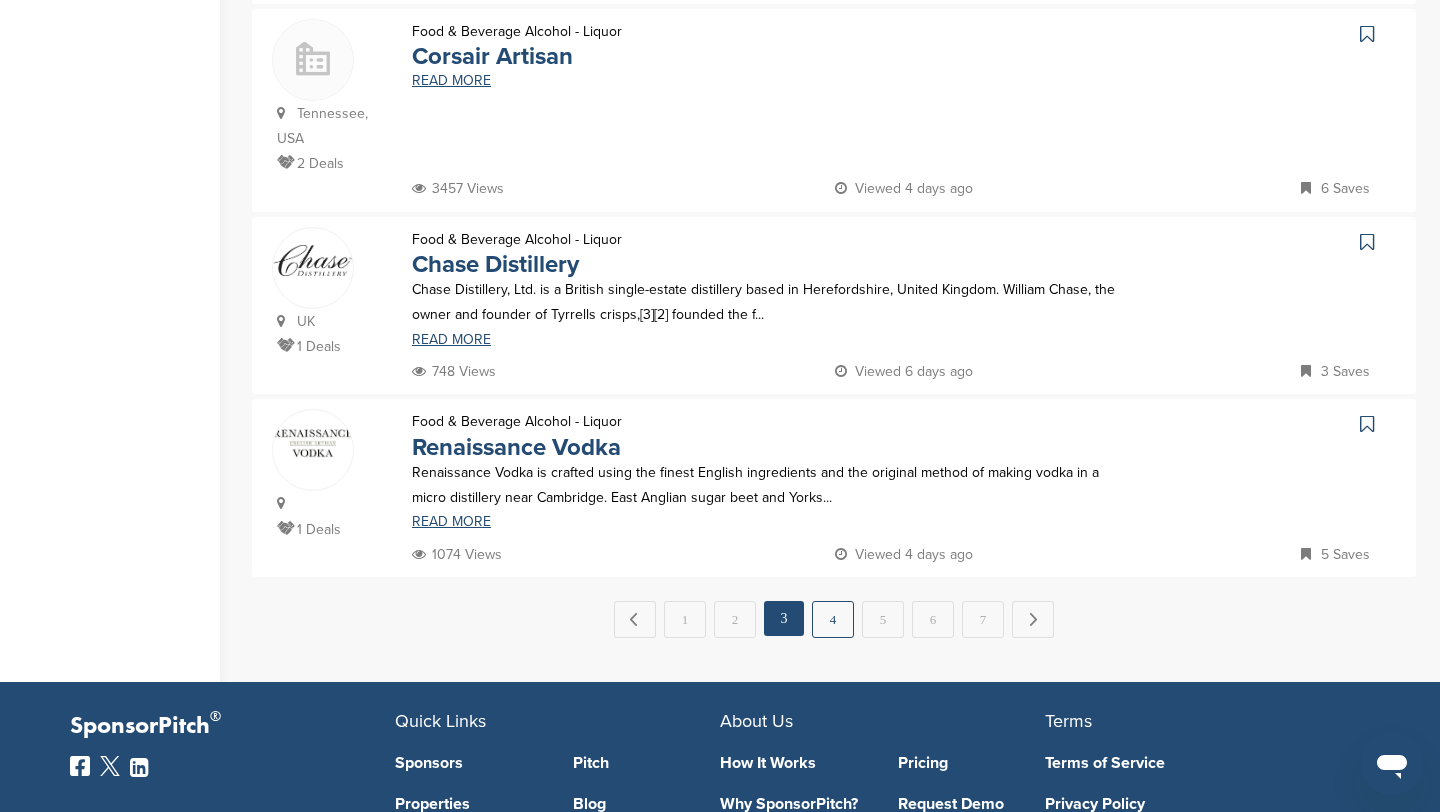 click on "4" at bounding box center (833, 619) 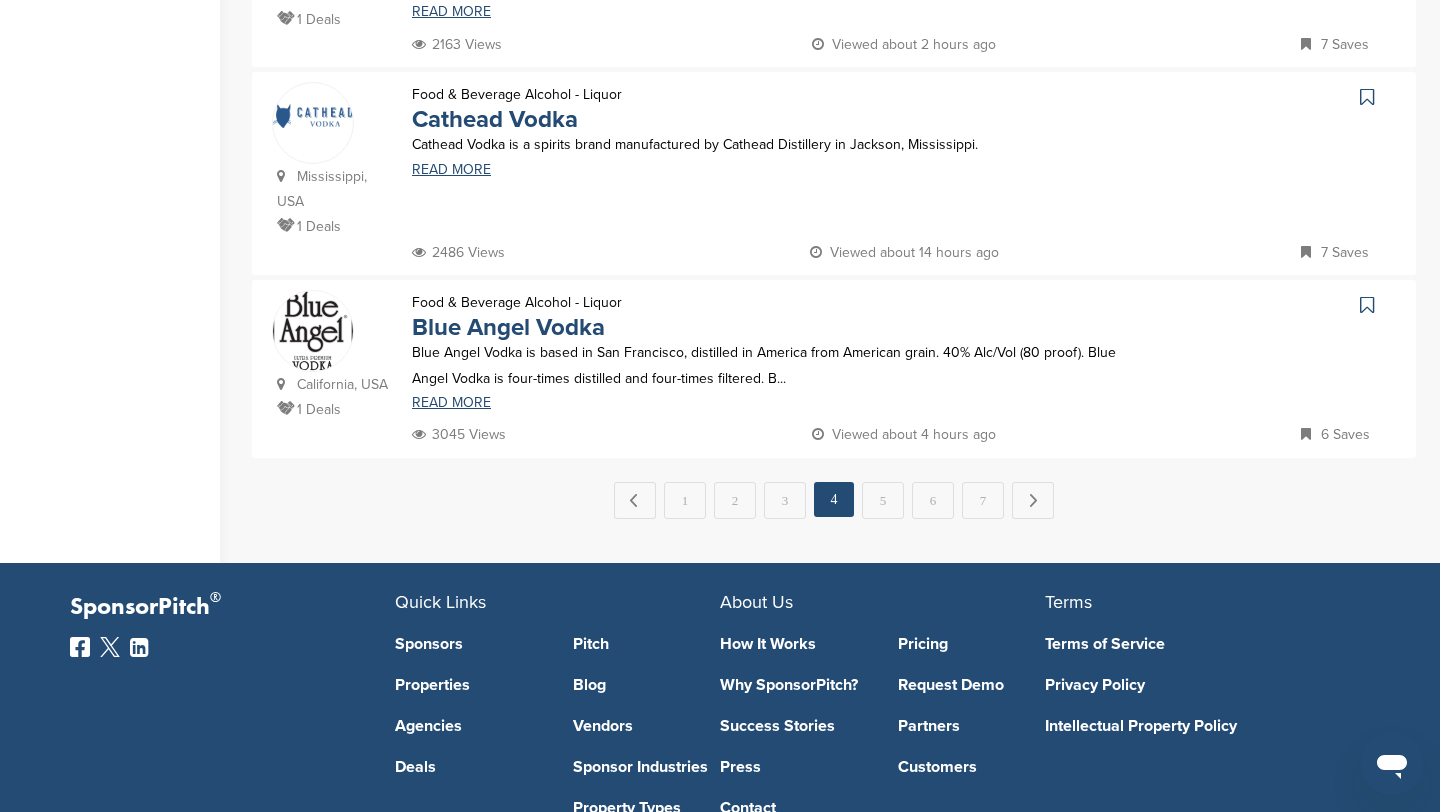 scroll, scrollTop: 1938, scrollLeft: 0, axis: vertical 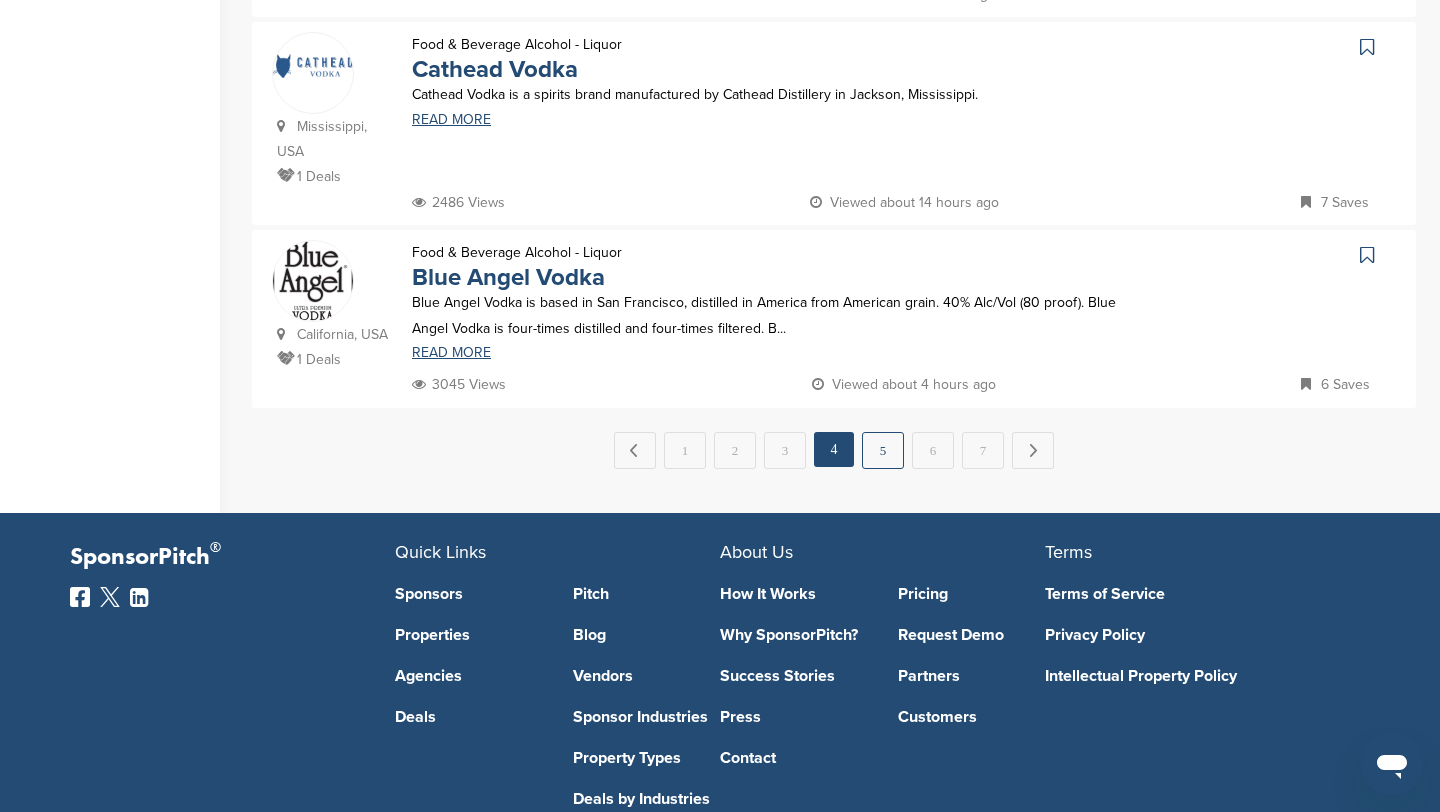 click on "5" at bounding box center (883, 450) 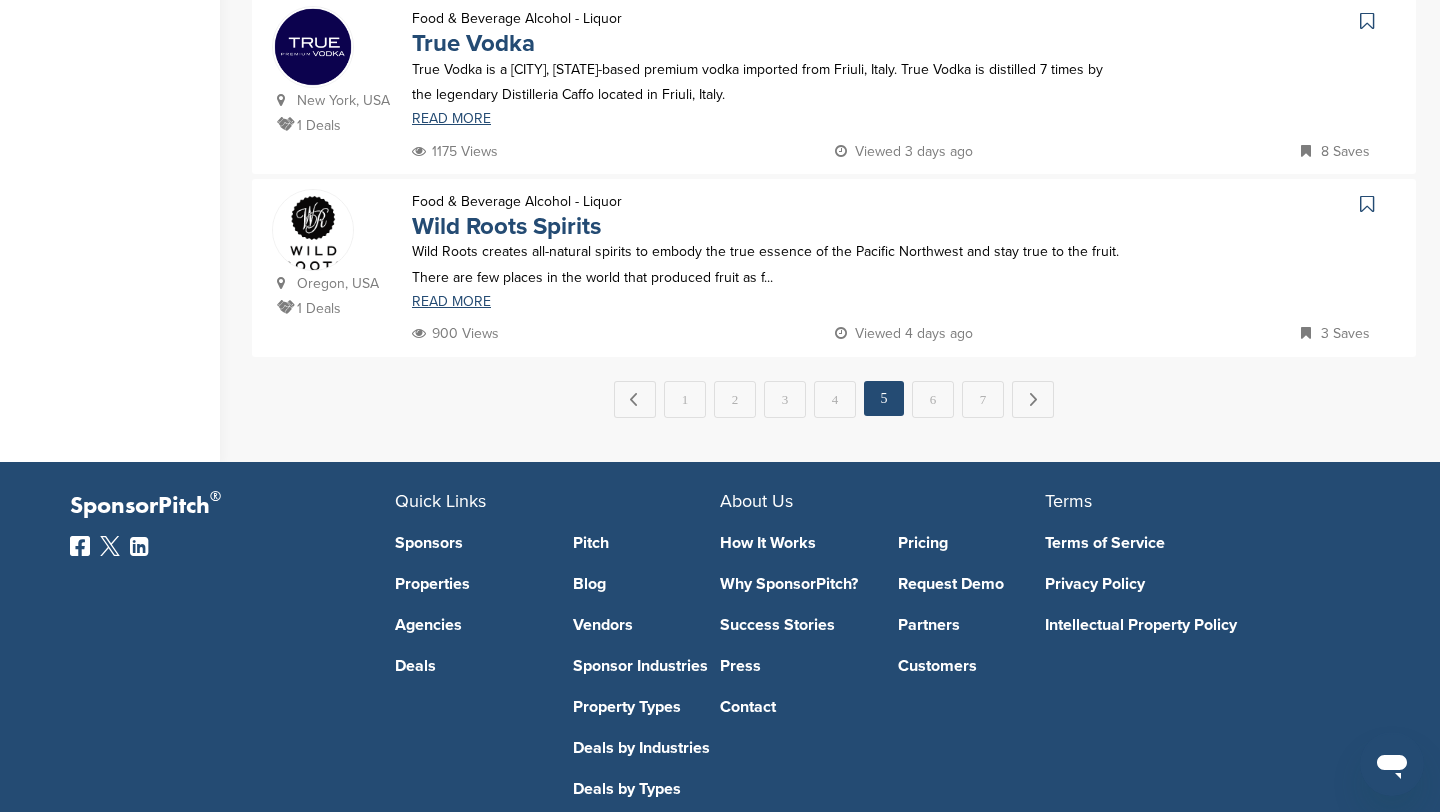 scroll, scrollTop: 2008, scrollLeft: 0, axis: vertical 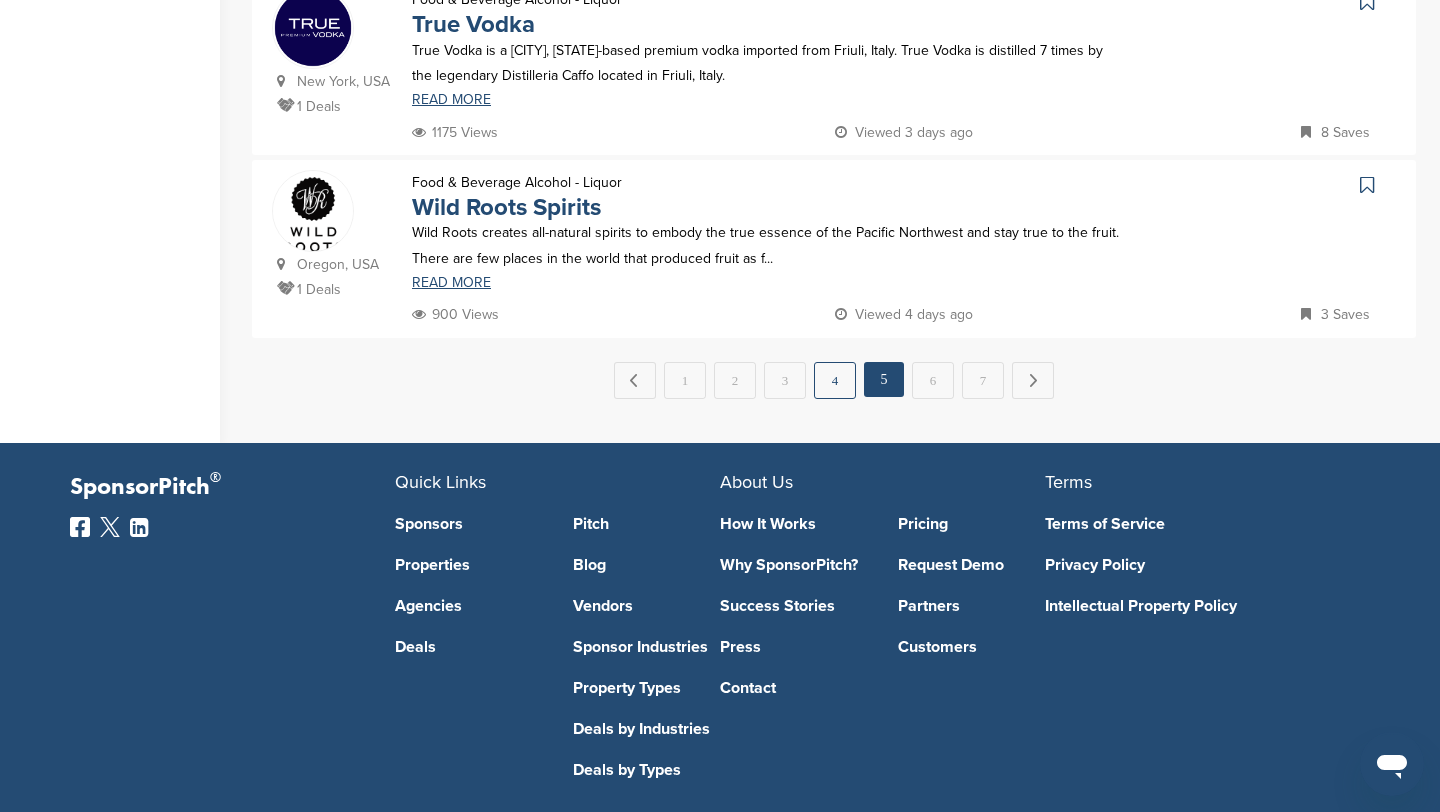 click on "4" at bounding box center (835, 380) 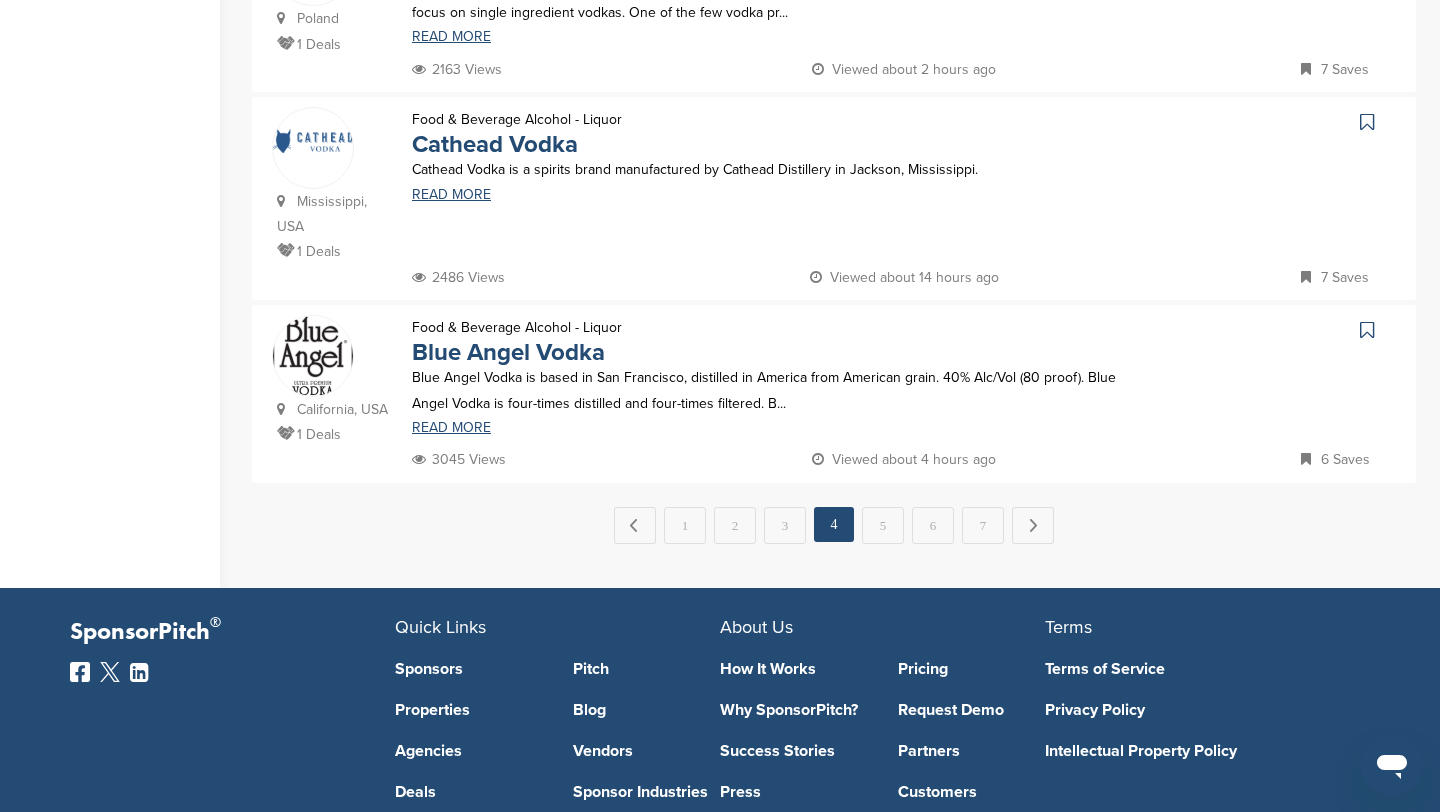 scroll, scrollTop: 1865, scrollLeft: 0, axis: vertical 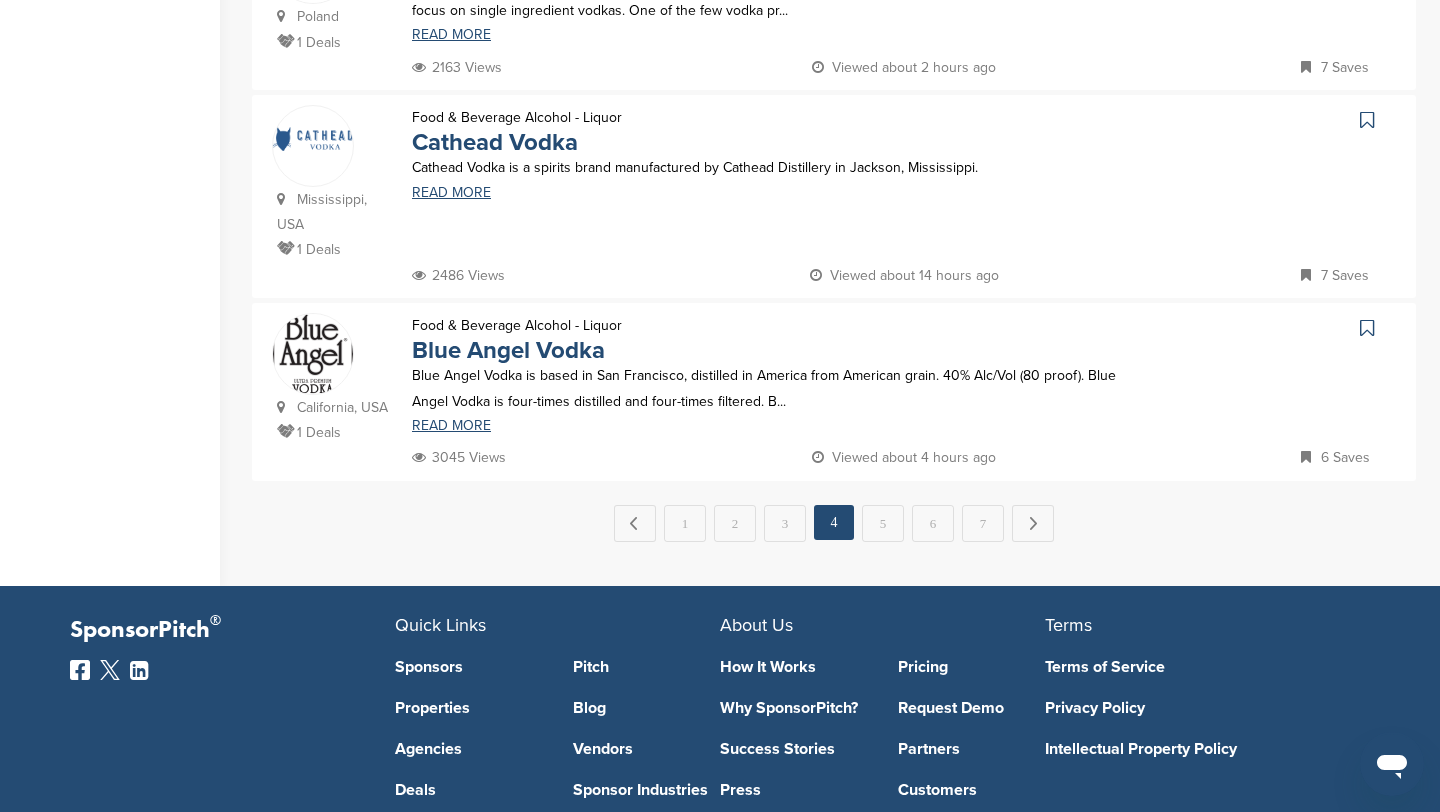 click on "Chopin Vodka" at bounding box center [488, -40] 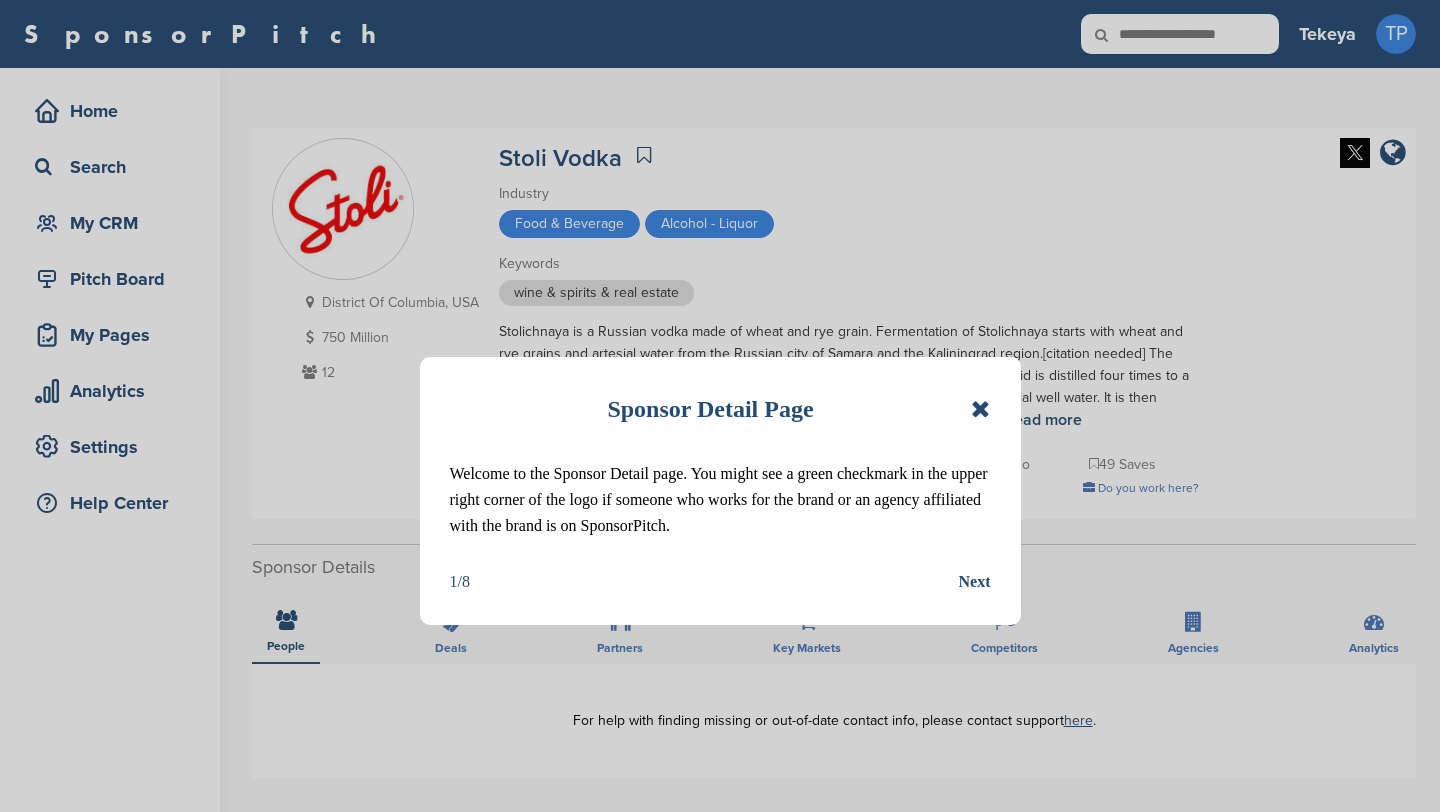 scroll, scrollTop: 0, scrollLeft: 0, axis: both 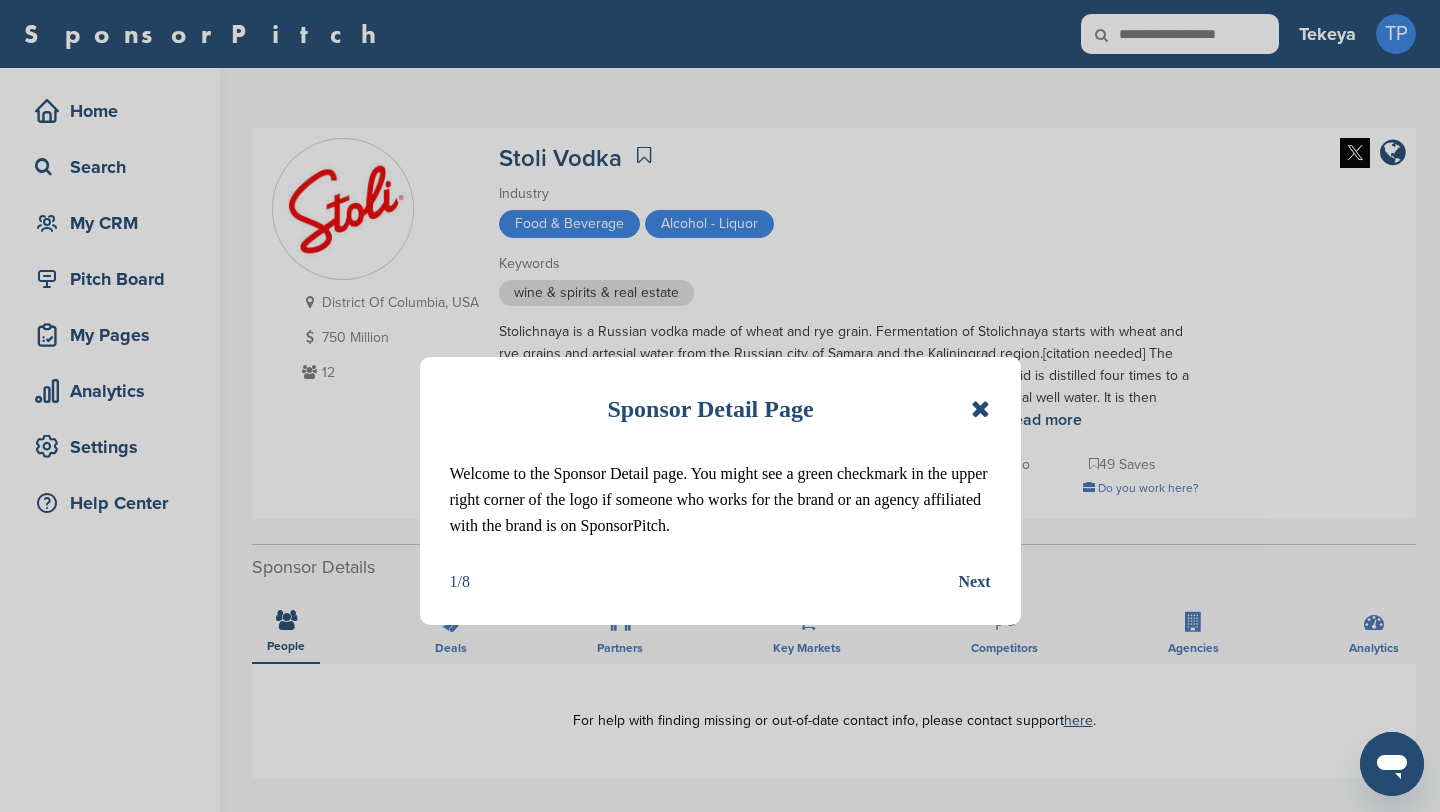 click at bounding box center [980, 409] 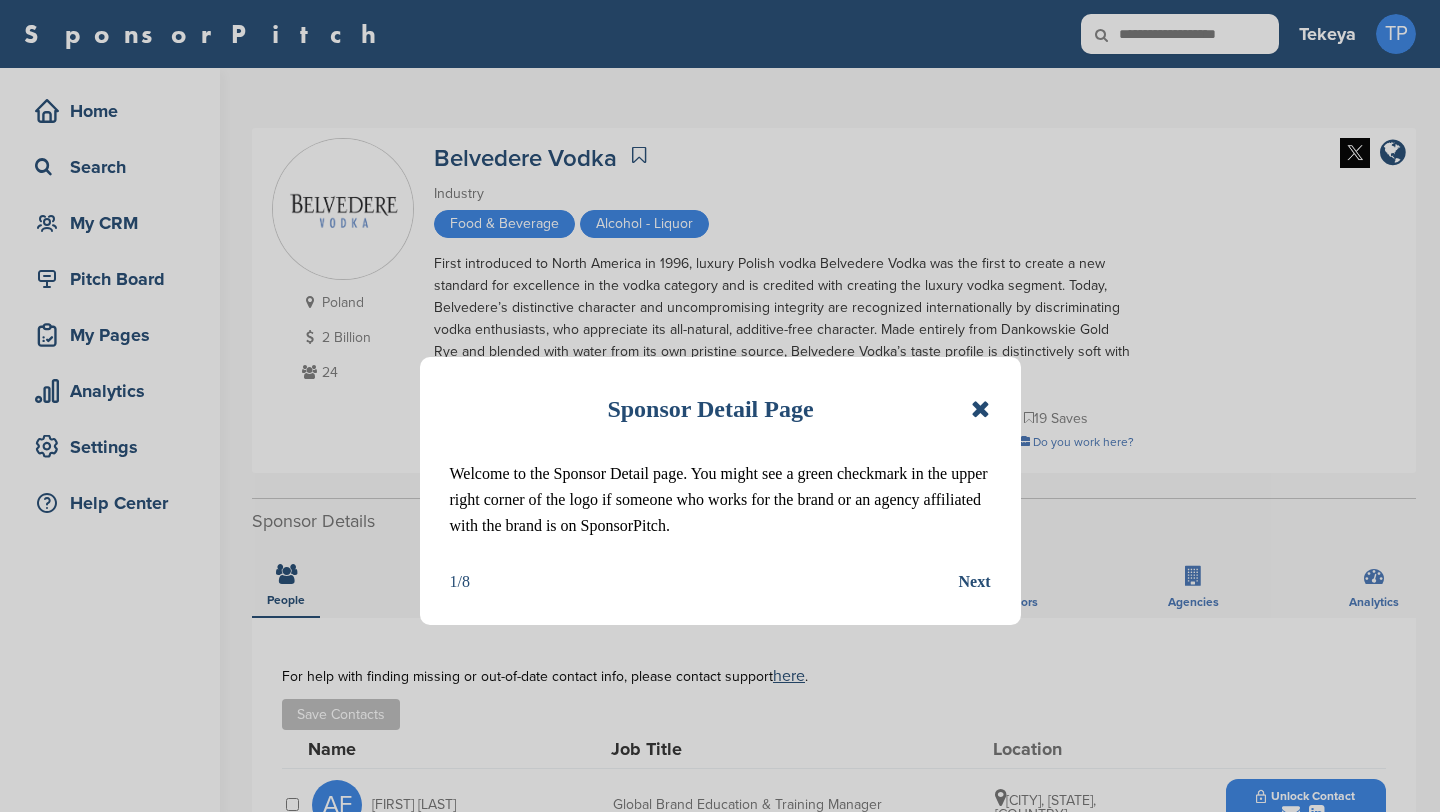 scroll, scrollTop: 0, scrollLeft: 0, axis: both 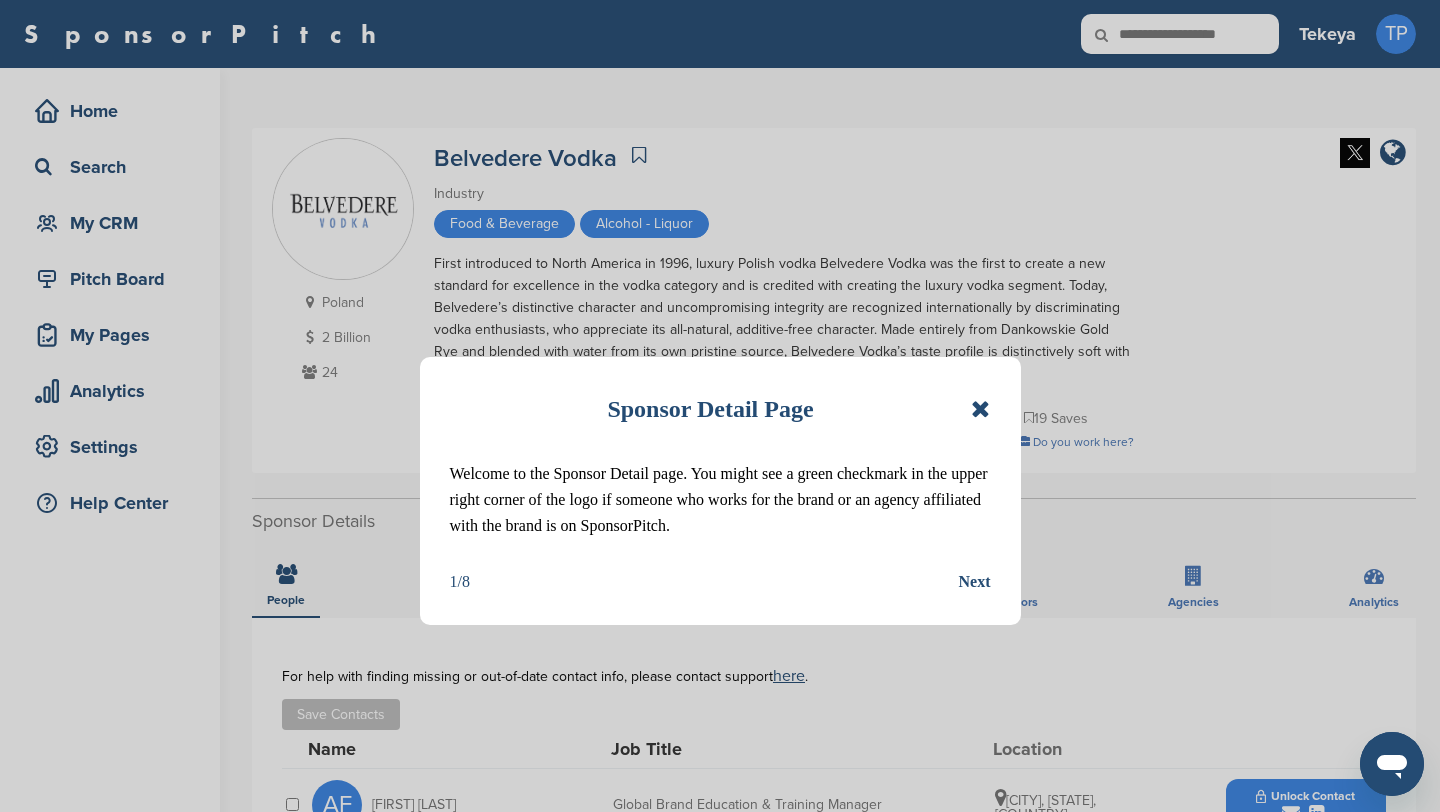 click at bounding box center (980, 409) 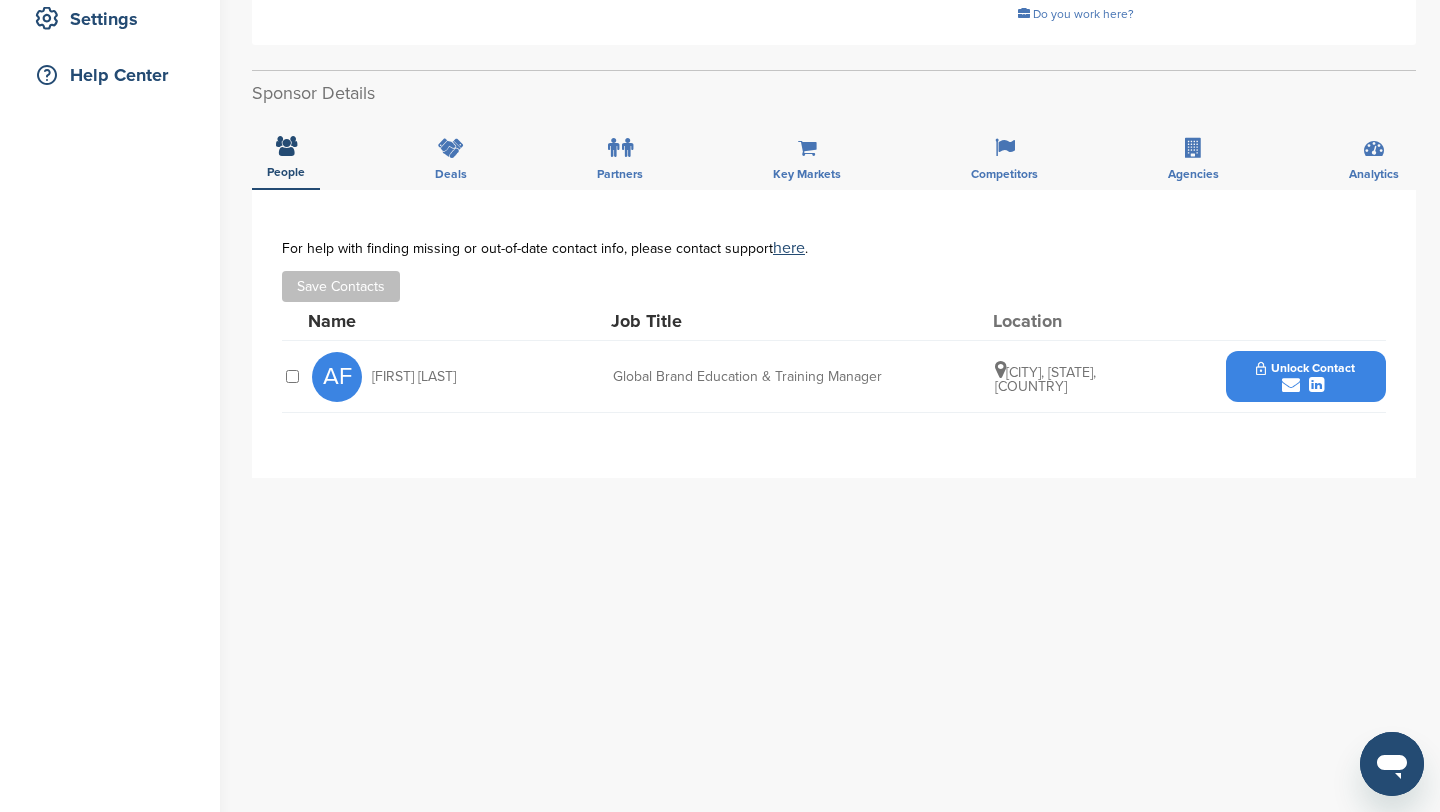 scroll, scrollTop: 431, scrollLeft: 0, axis: vertical 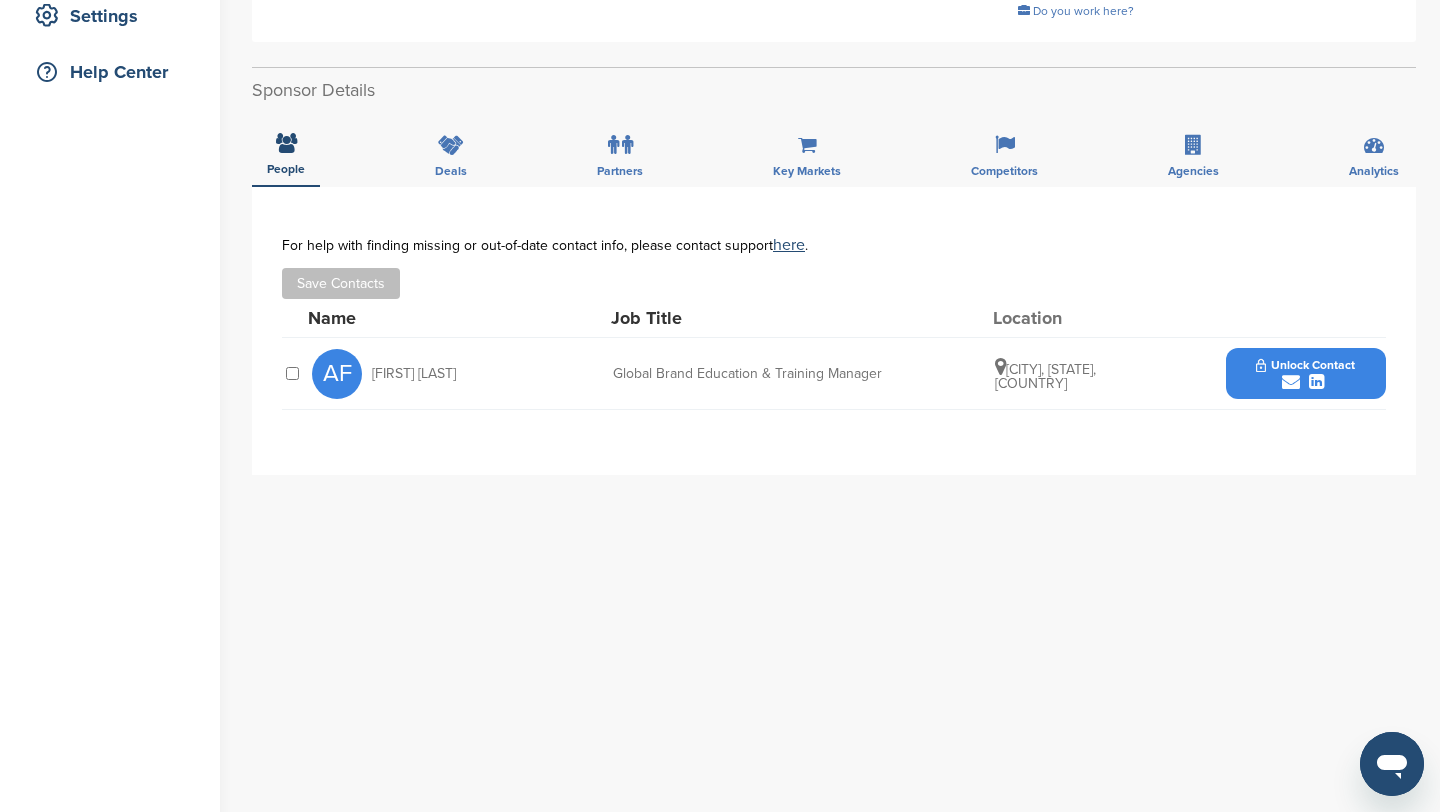 drag, startPoint x: 372, startPoint y: 373, endPoint x: 472, endPoint y: 372, distance: 100.005 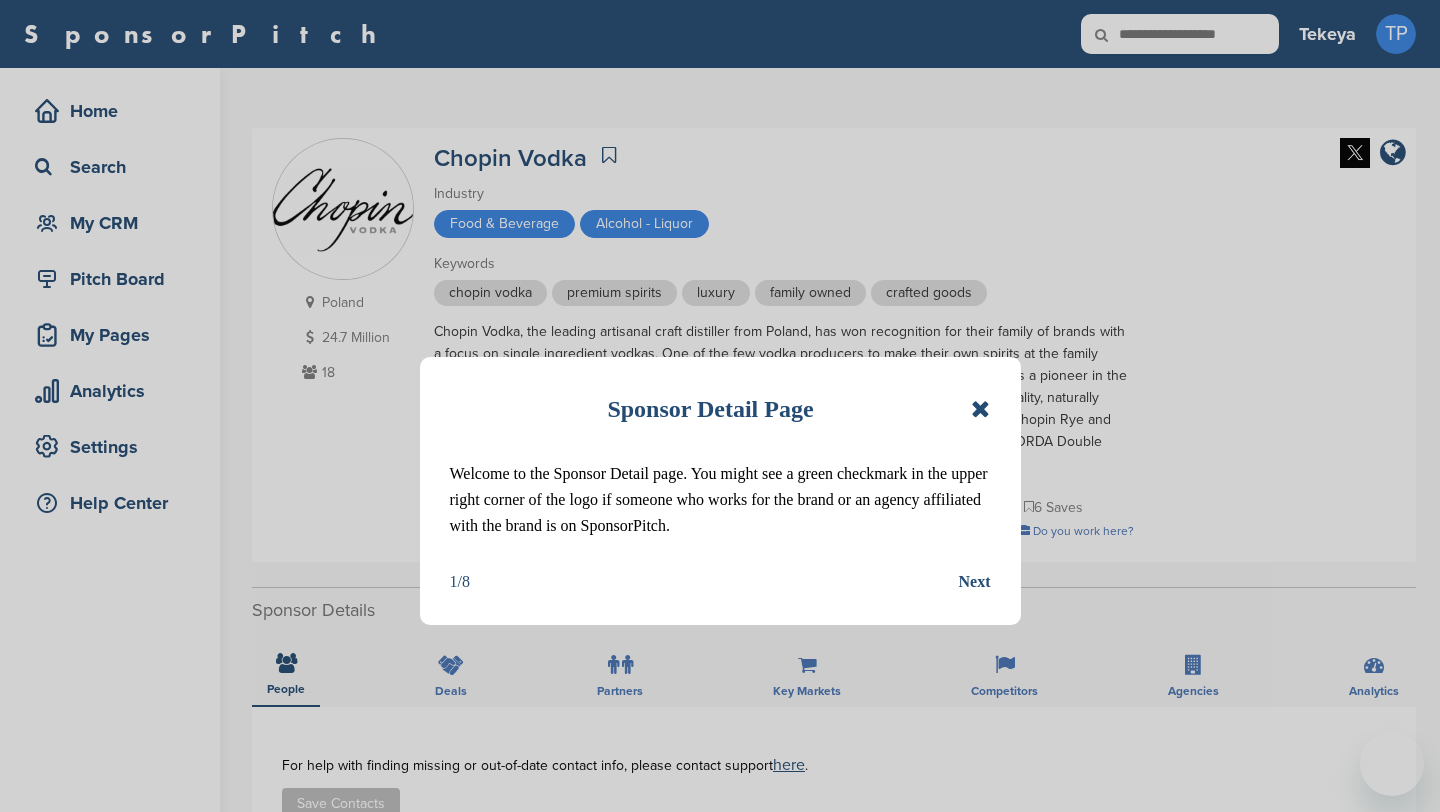 scroll, scrollTop: 0, scrollLeft: 0, axis: both 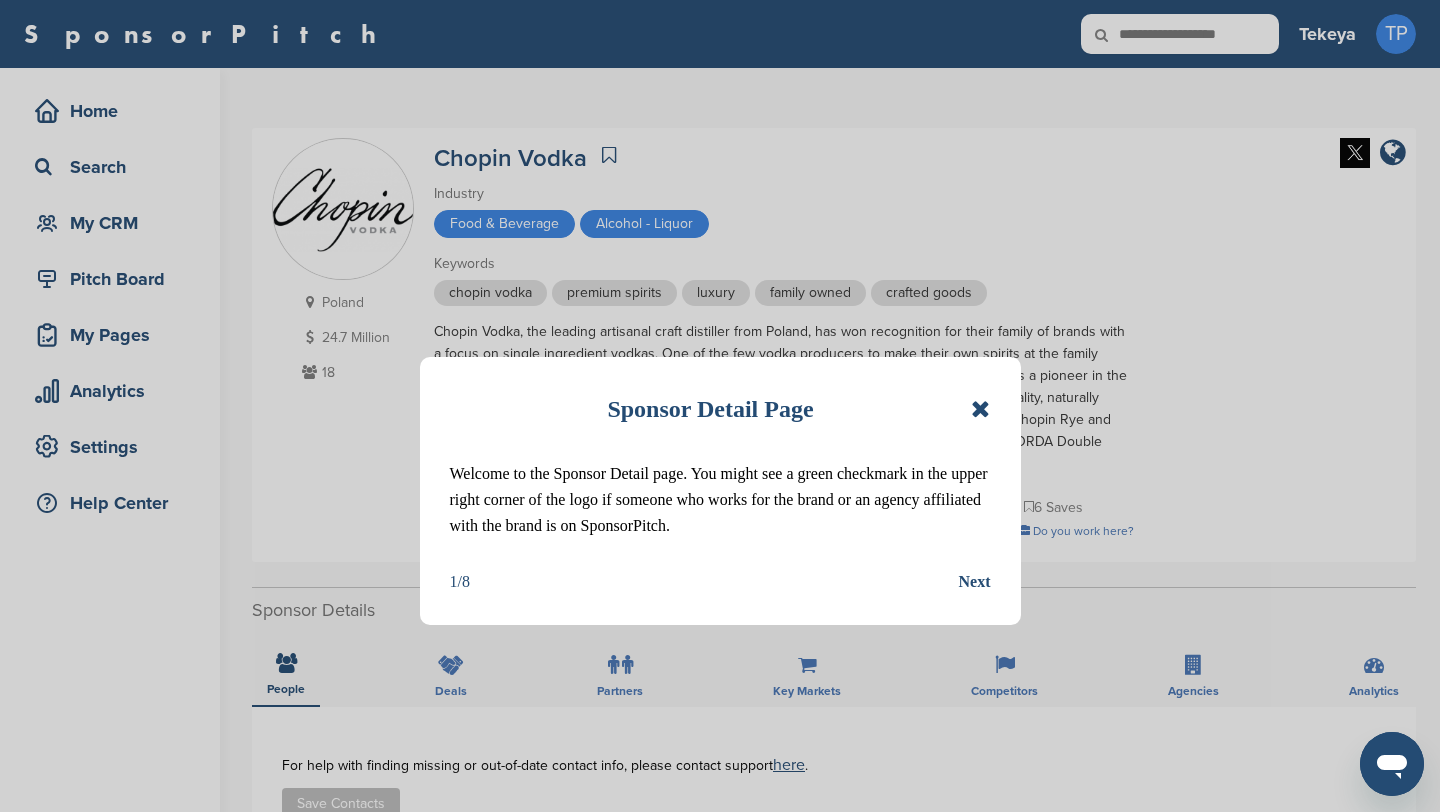 click at bounding box center [980, 409] 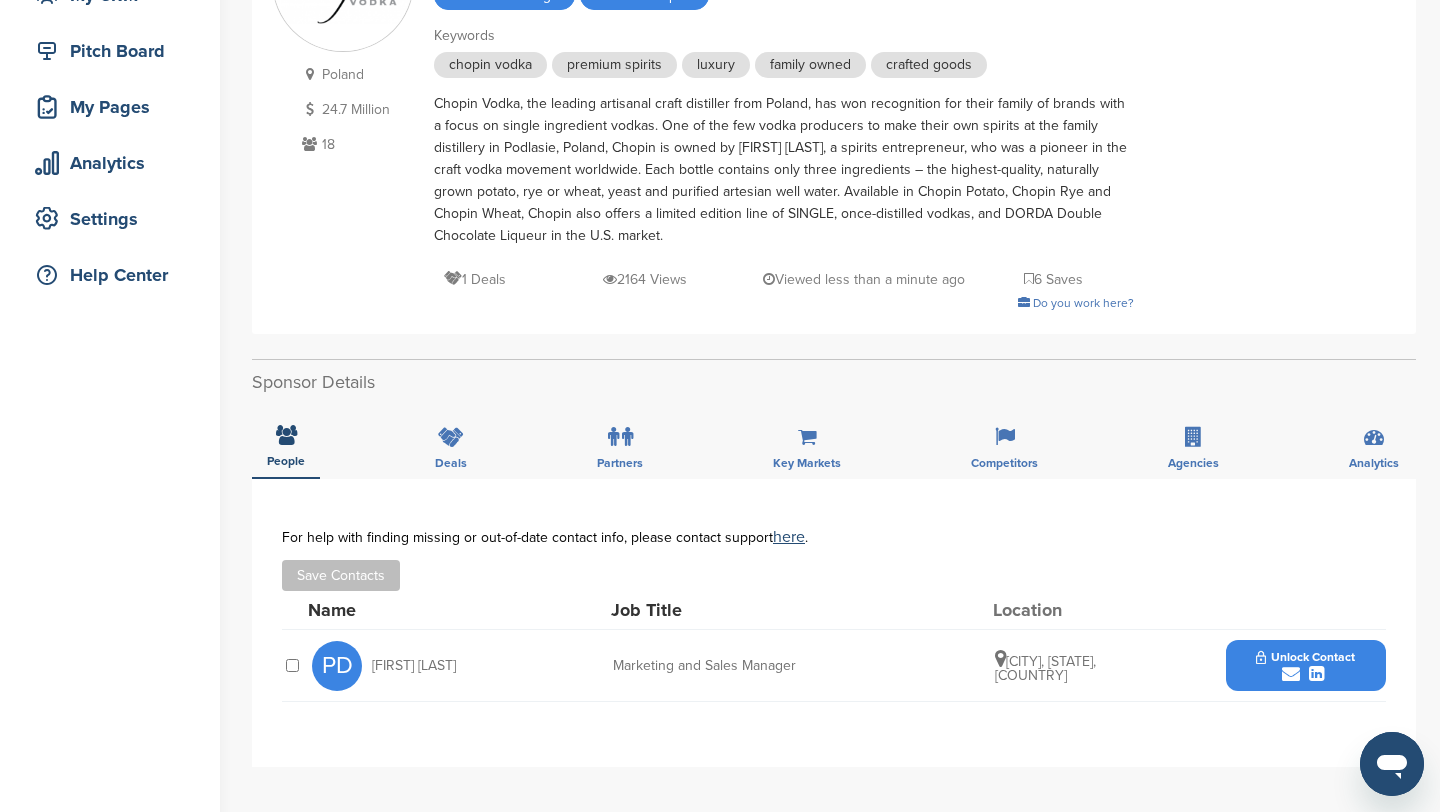 scroll, scrollTop: 232, scrollLeft: 0, axis: vertical 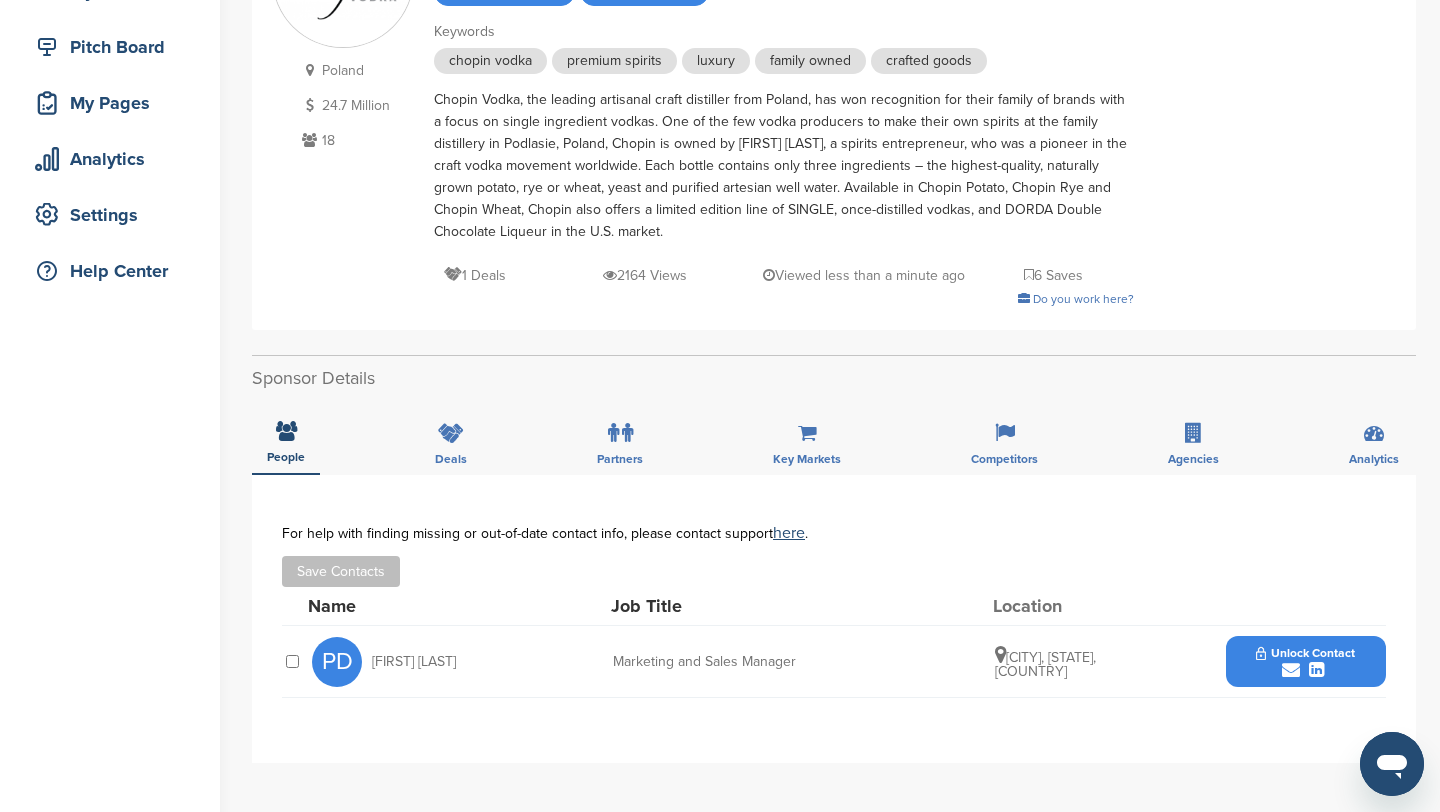click at bounding box center (1305, 670) 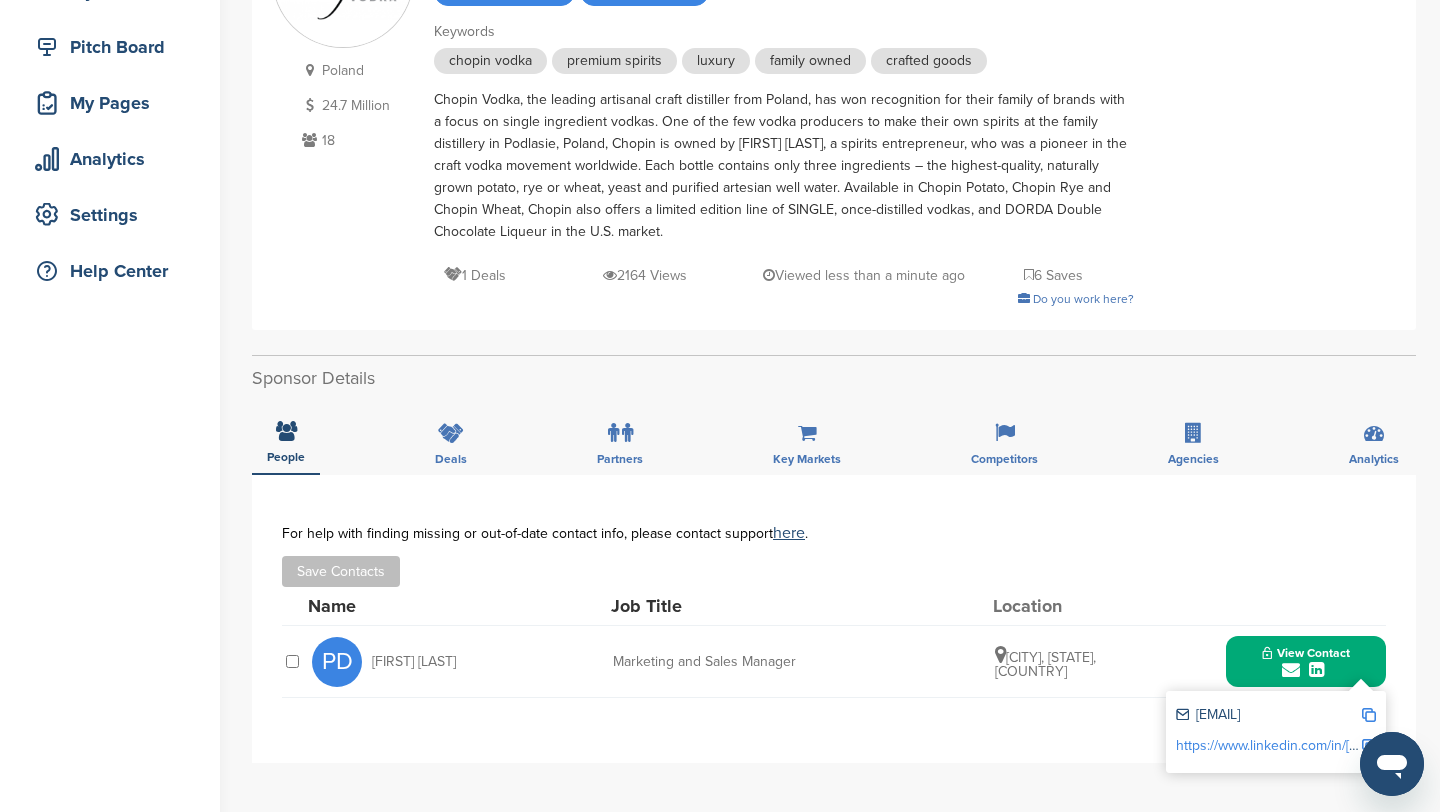 click at bounding box center [1369, 715] 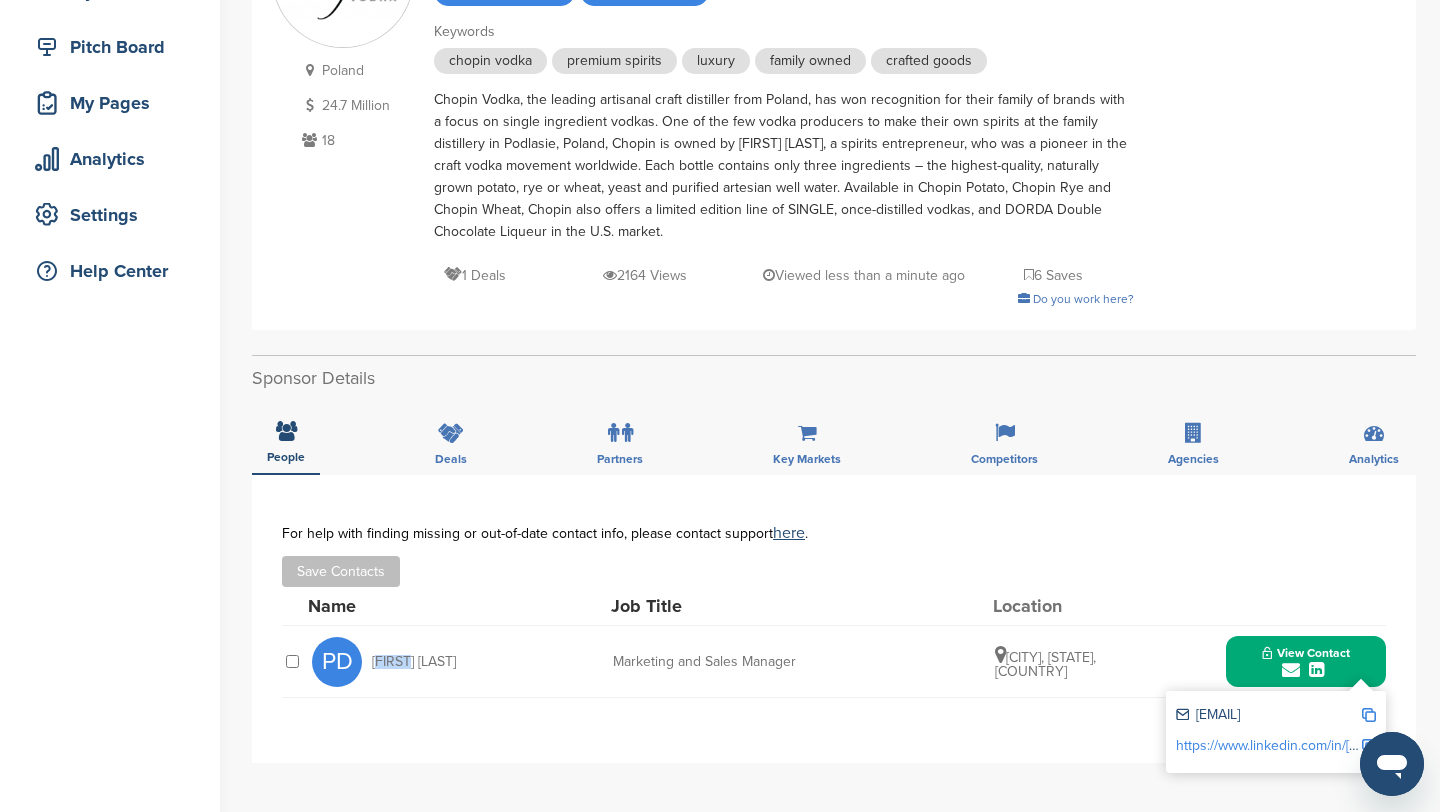 click on "[FIRST] [LAST]" at bounding box center [414, 662] 